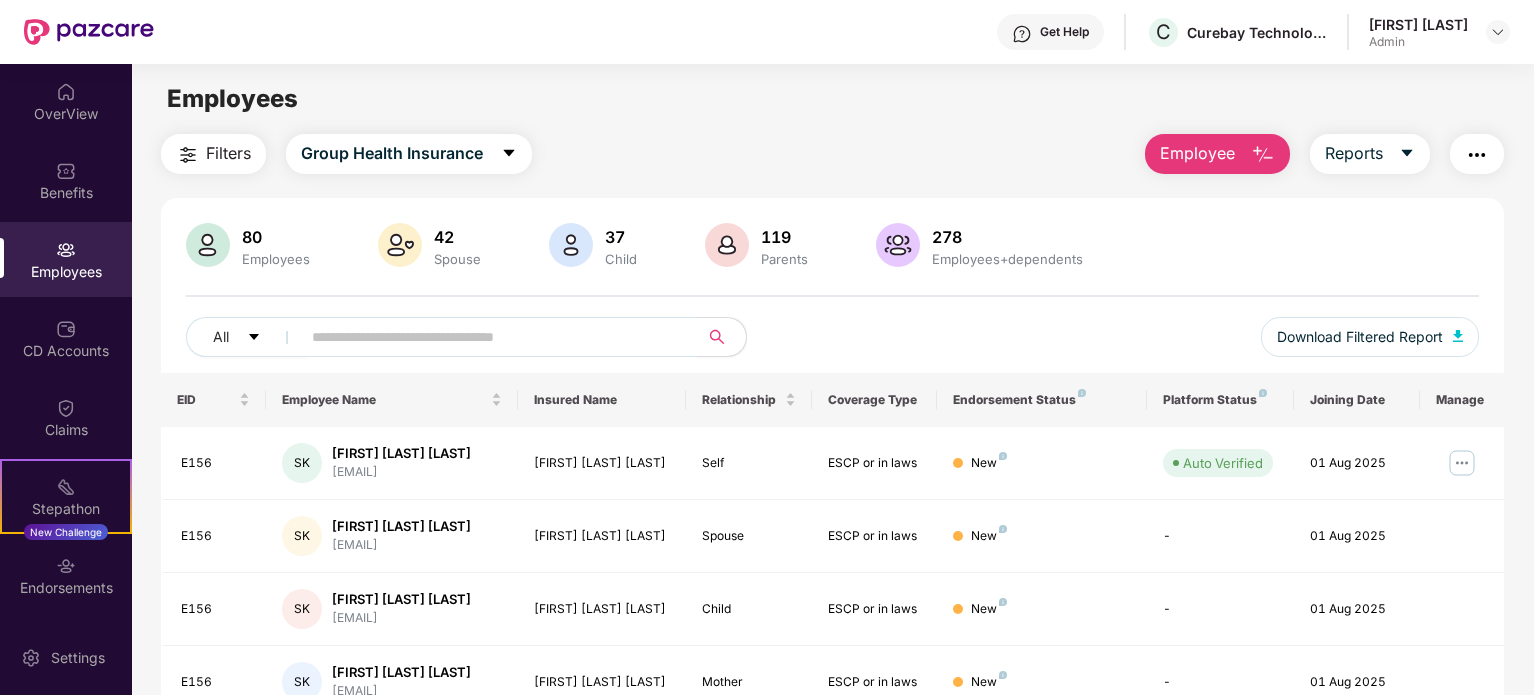 scroll, scrollTop: 0, scrollLeft: 0, axis: both 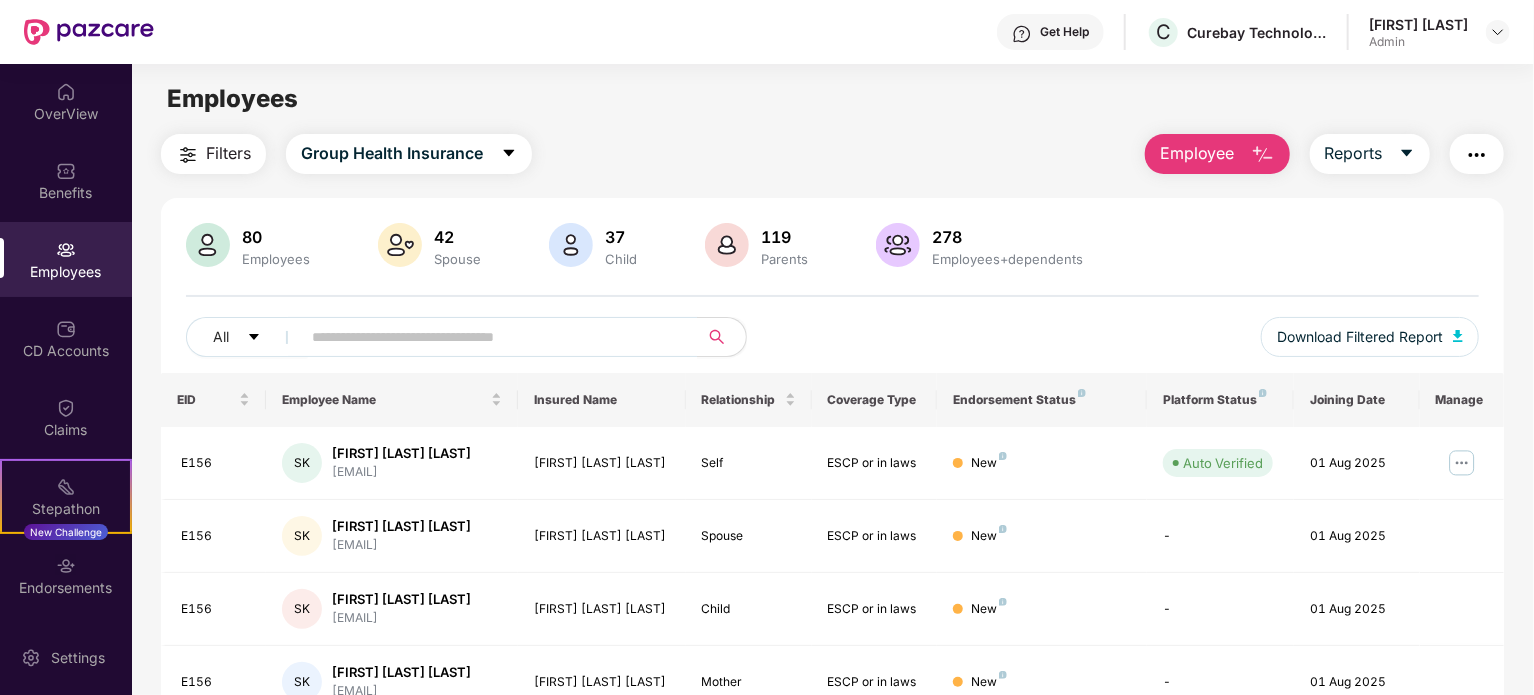 click on "Employee" at bounding box center [1197, 153] 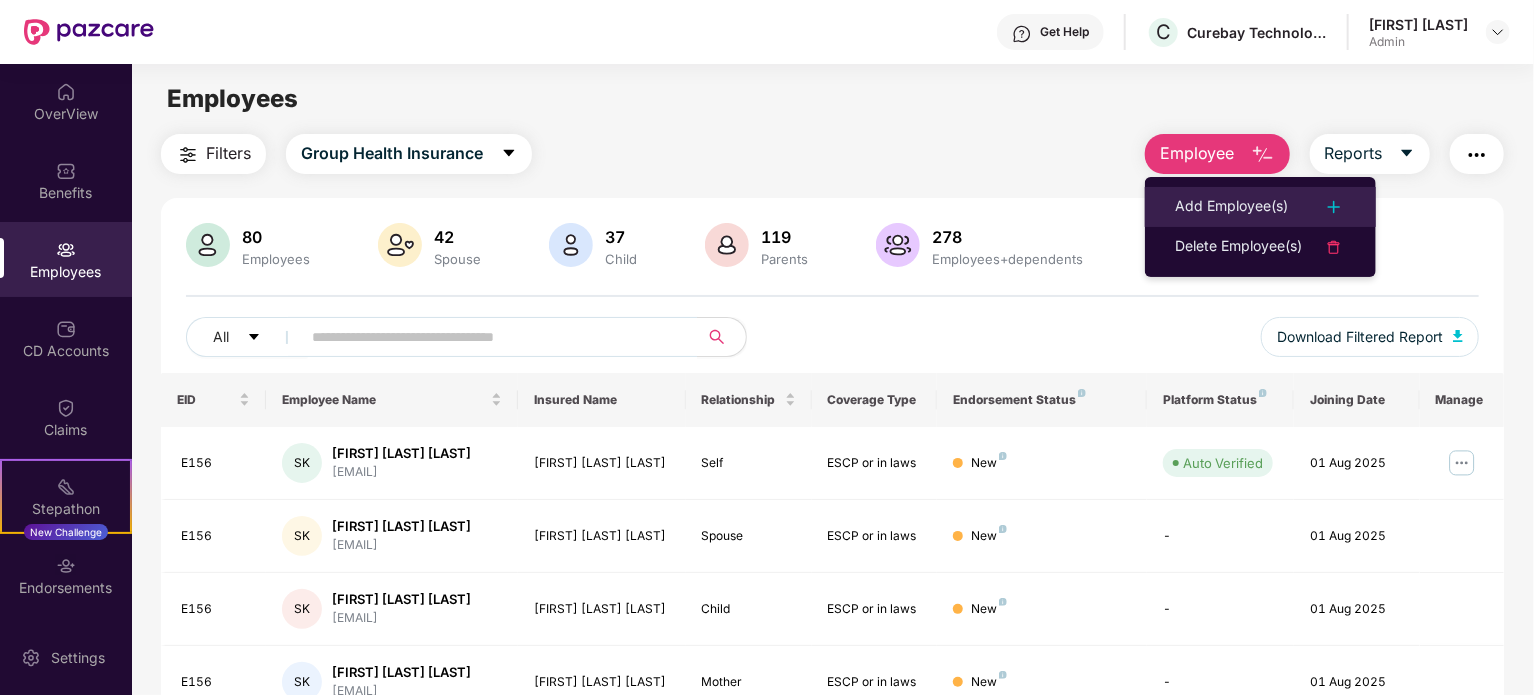 click on "Add Employee(s)" at bounding box center (1231, 207) 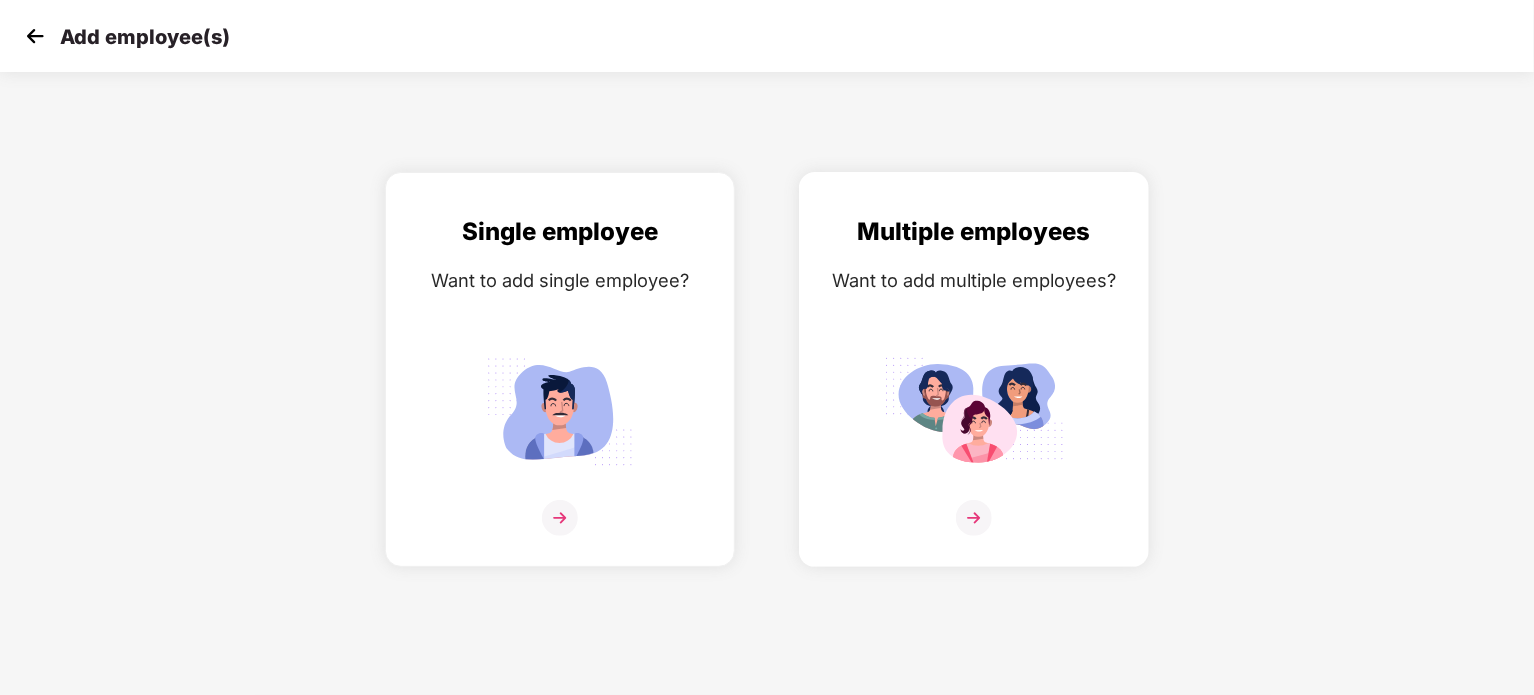 click at bounding box center [974, 411] 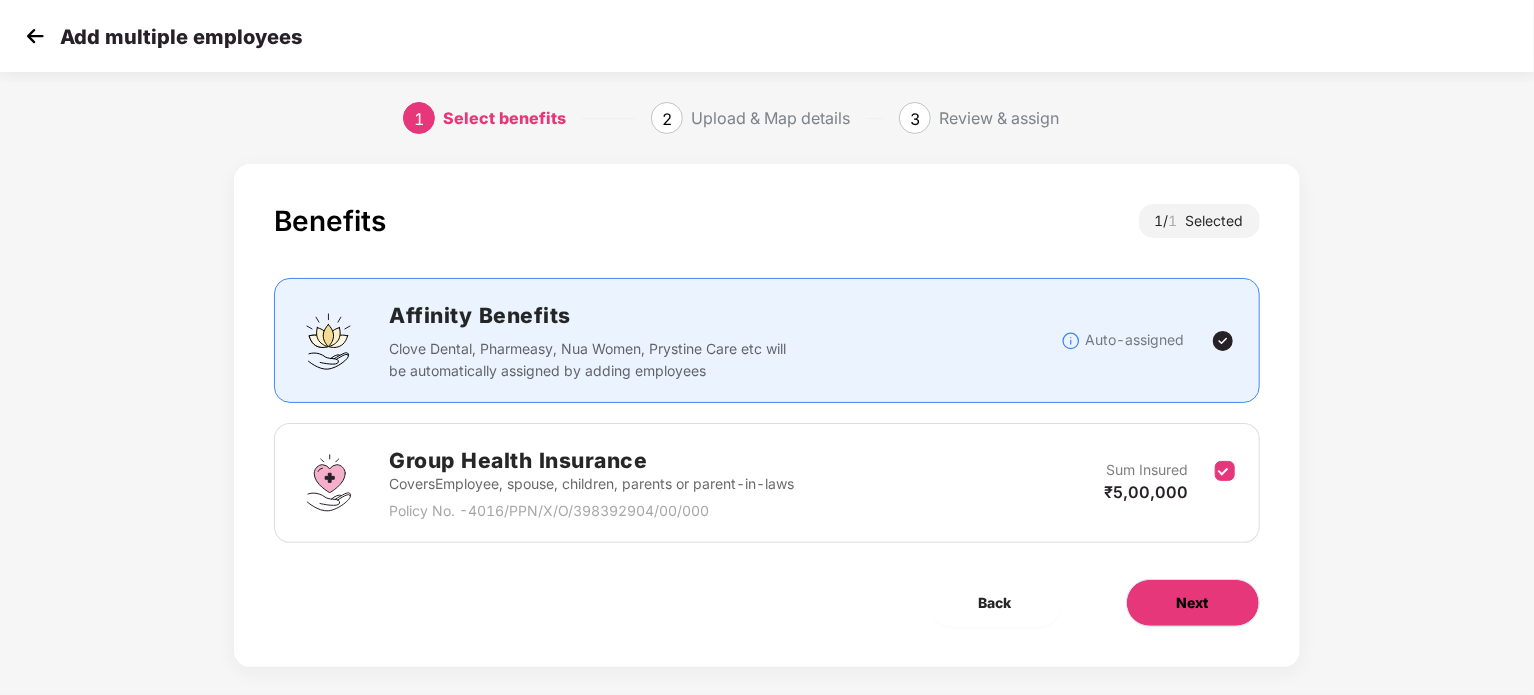 click on "Next" at bounding box center (1193, 603) 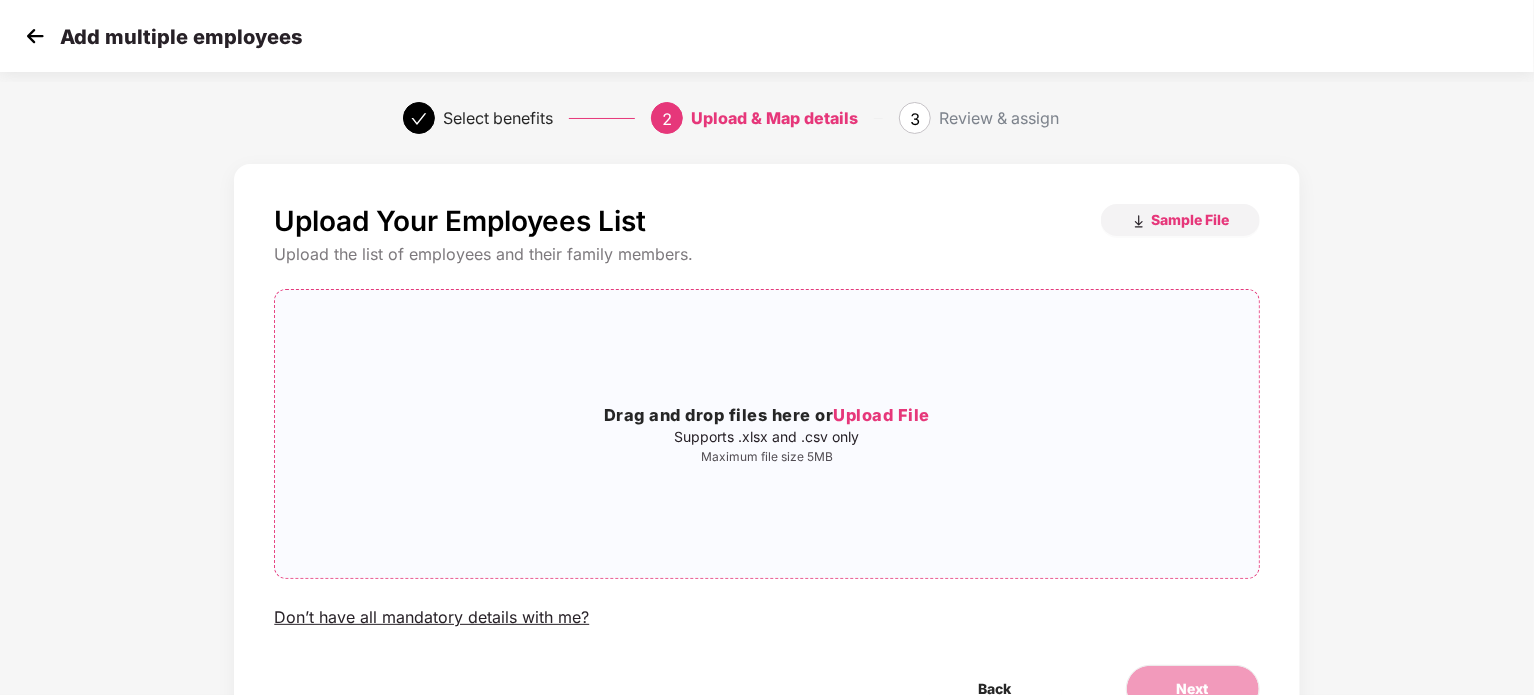 click on "Drag and drop files here or  Upload File Supports .xlsx and .csv only Maximum file size 5MB" at bounding box center (766, 434) 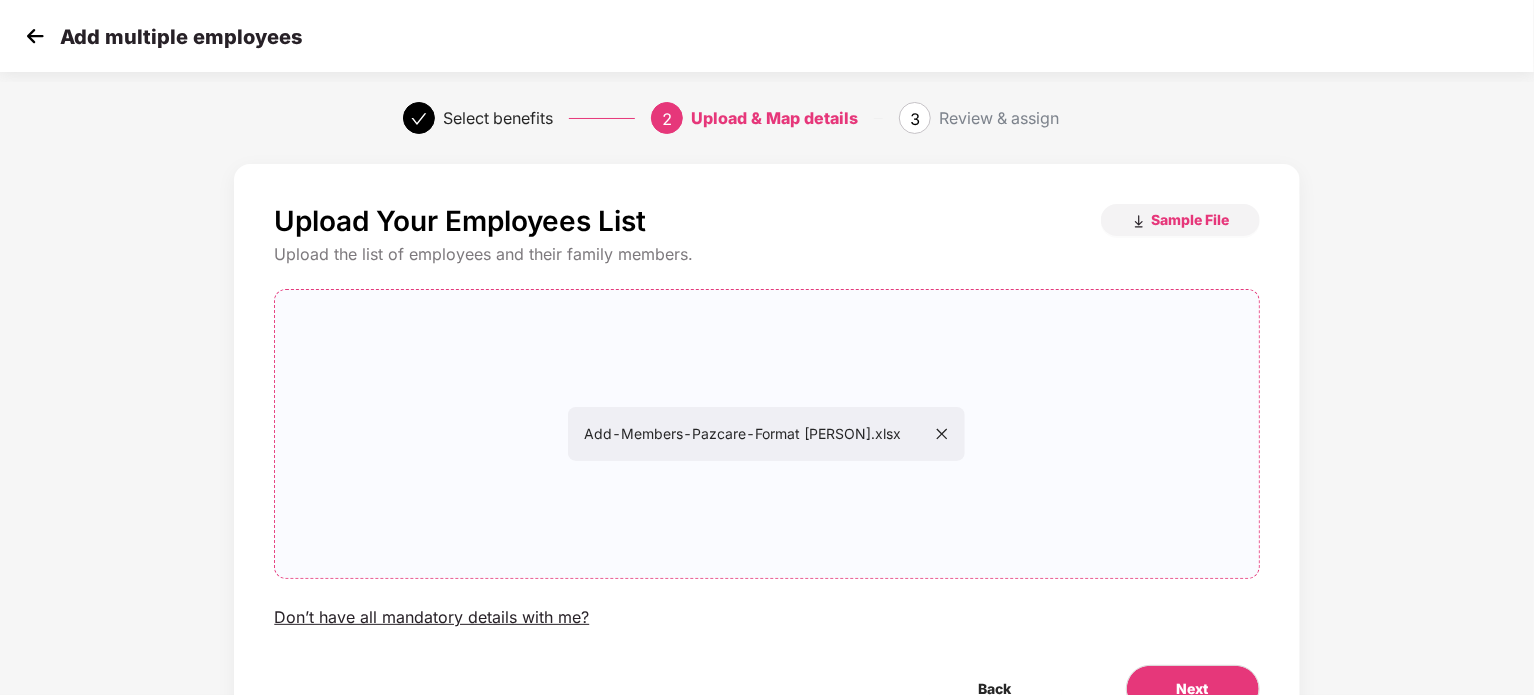 scroll, scrollTop: 108, scrollLeft: 0, axis: vertical 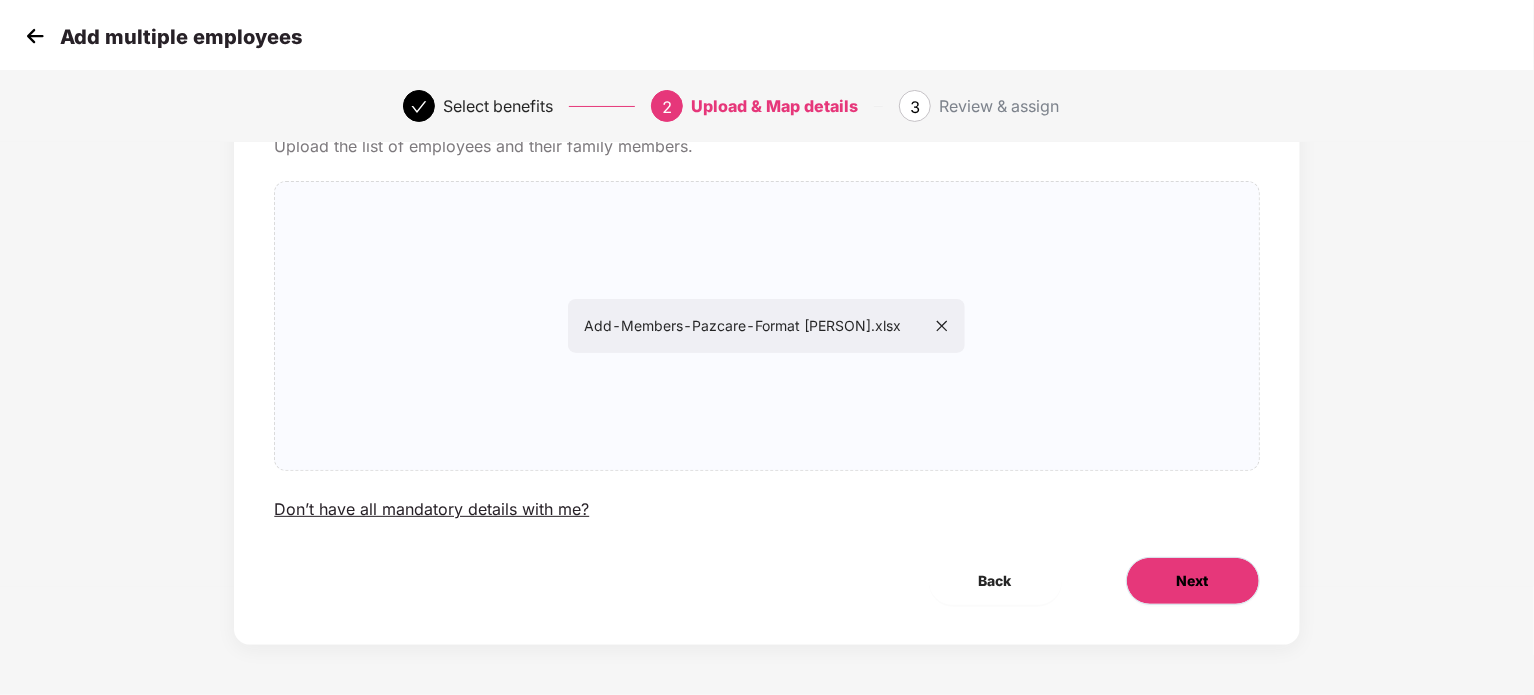 click on "Next" at bounding box center (1193, 581) 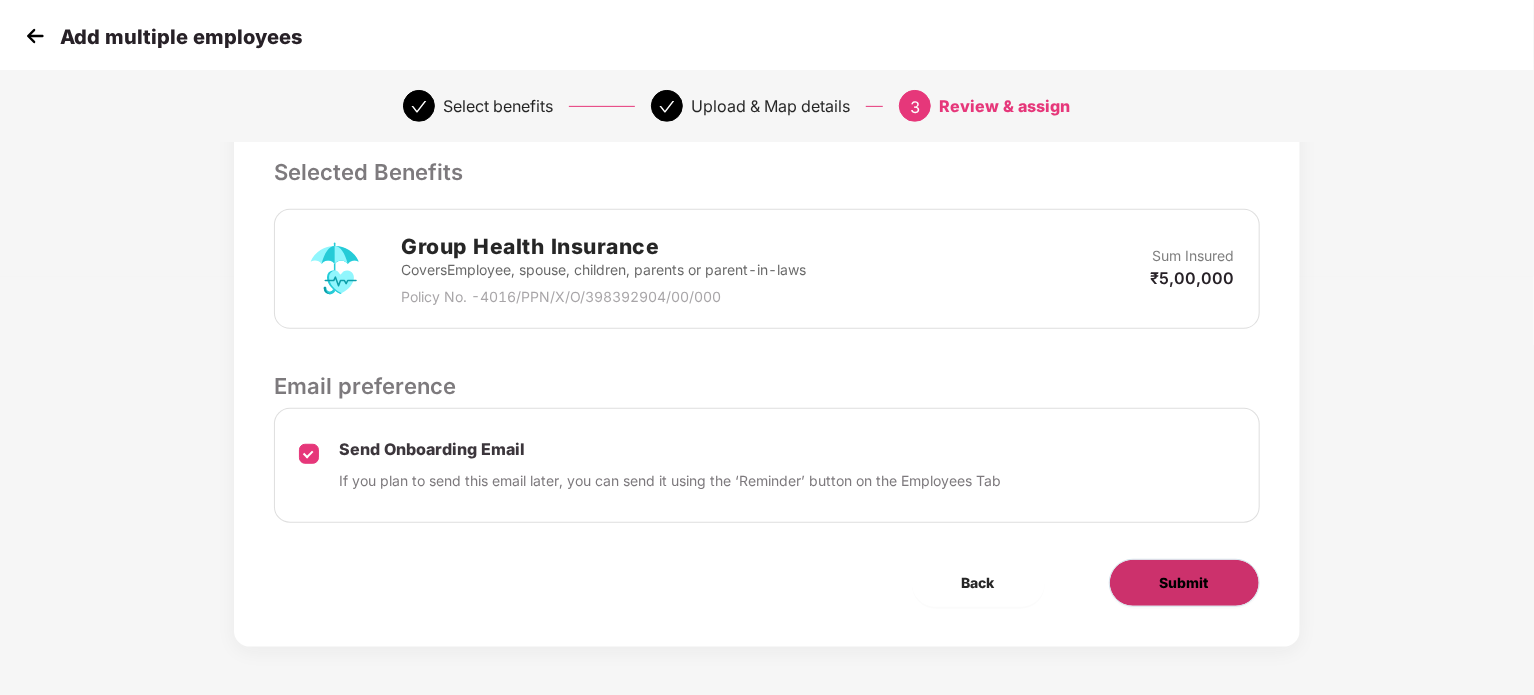 scroll, scrollTop: 417, scrollLeft: 0, axis: vertical 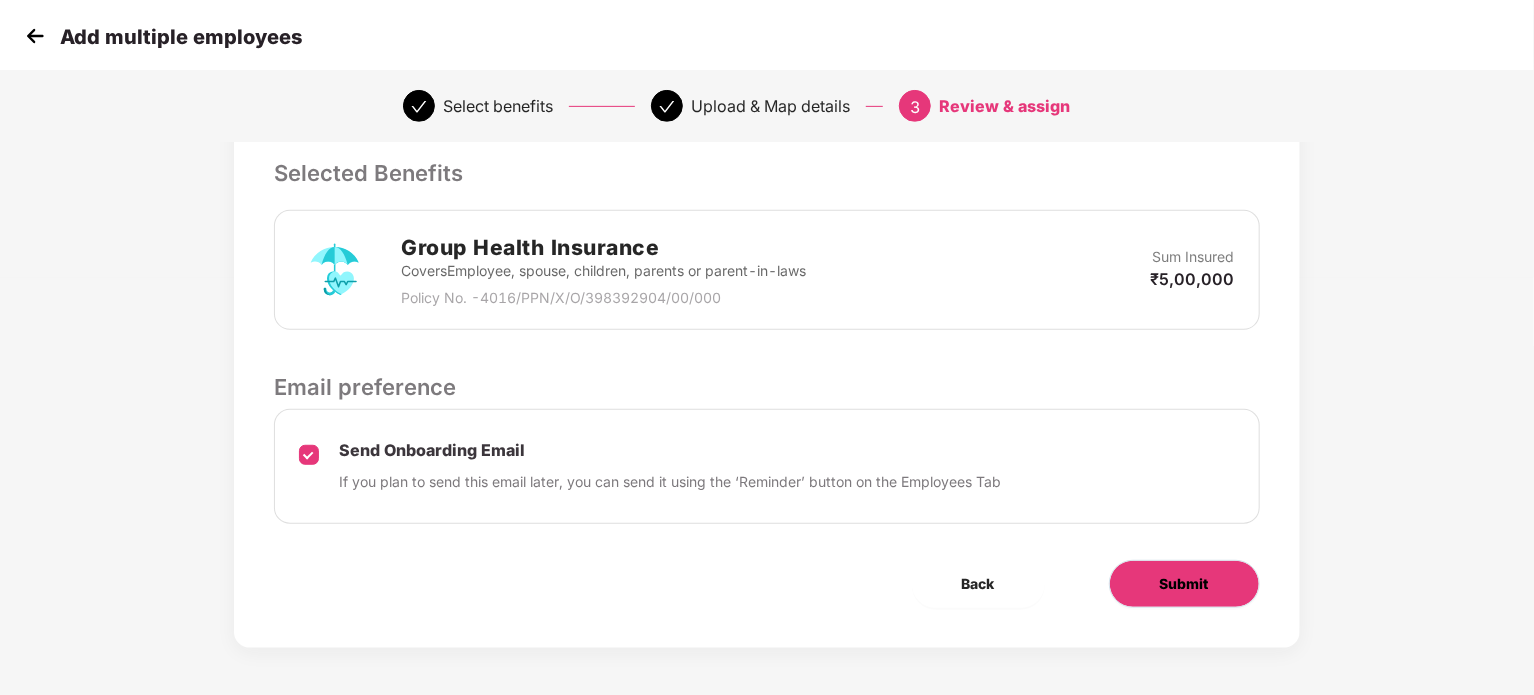 click on "Submit" at bounding box center [1184, 584] 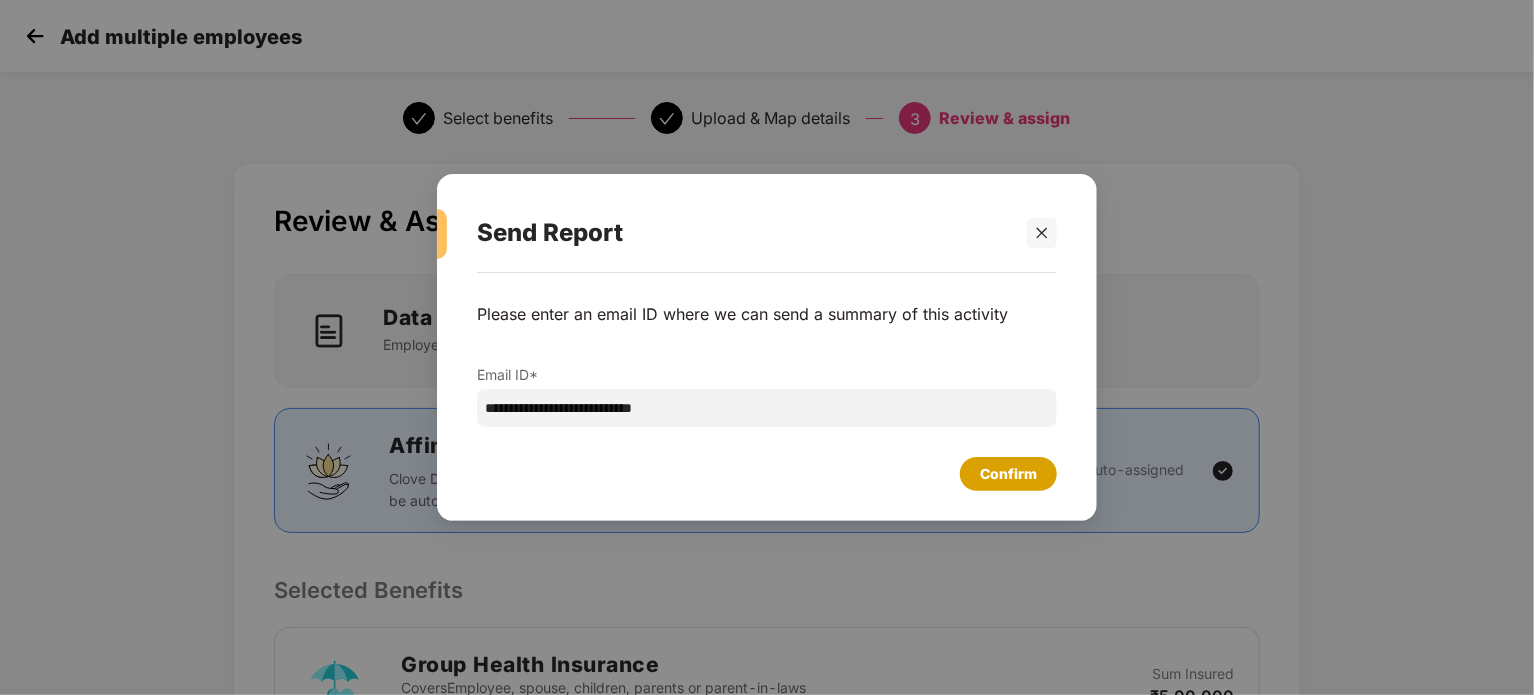 click on "Confirm" at bounding box center [1008, 474] 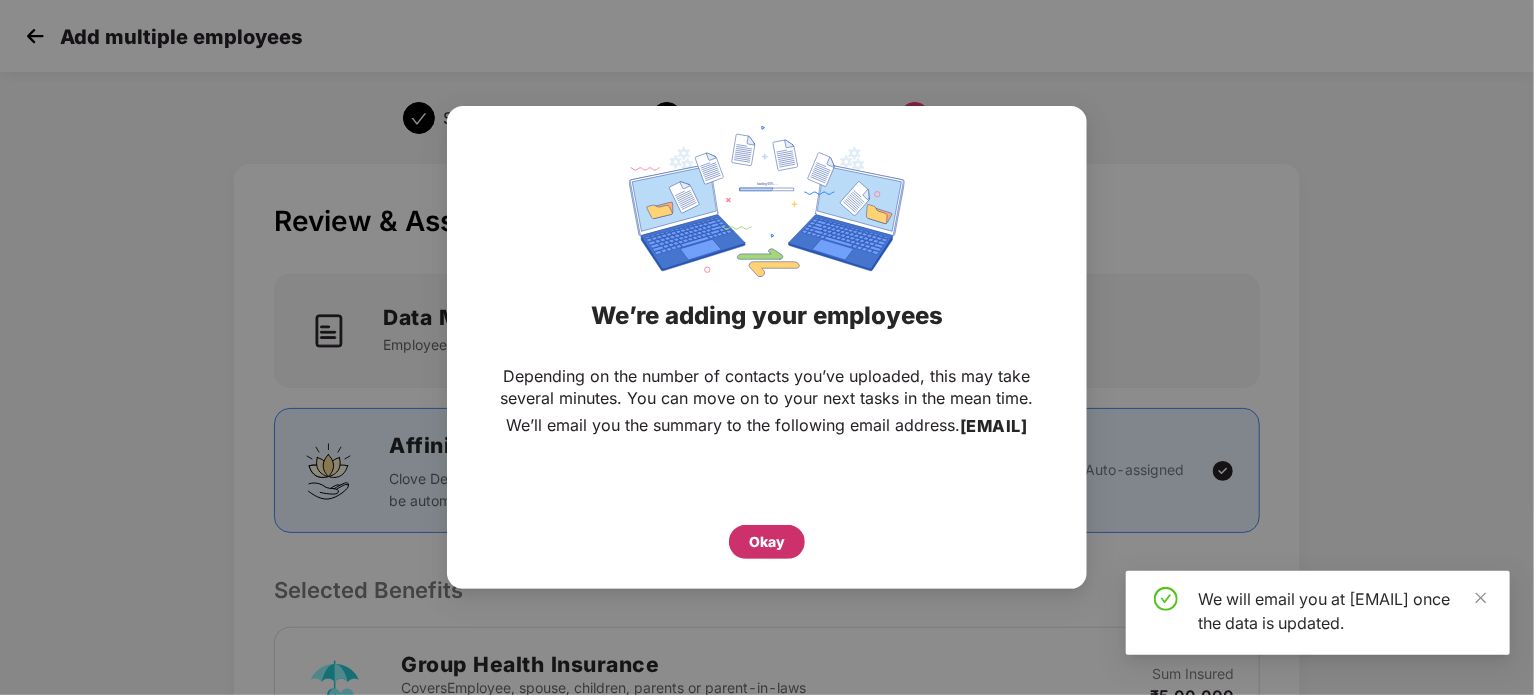 click on "Okay" at bounding box center [767, 542] 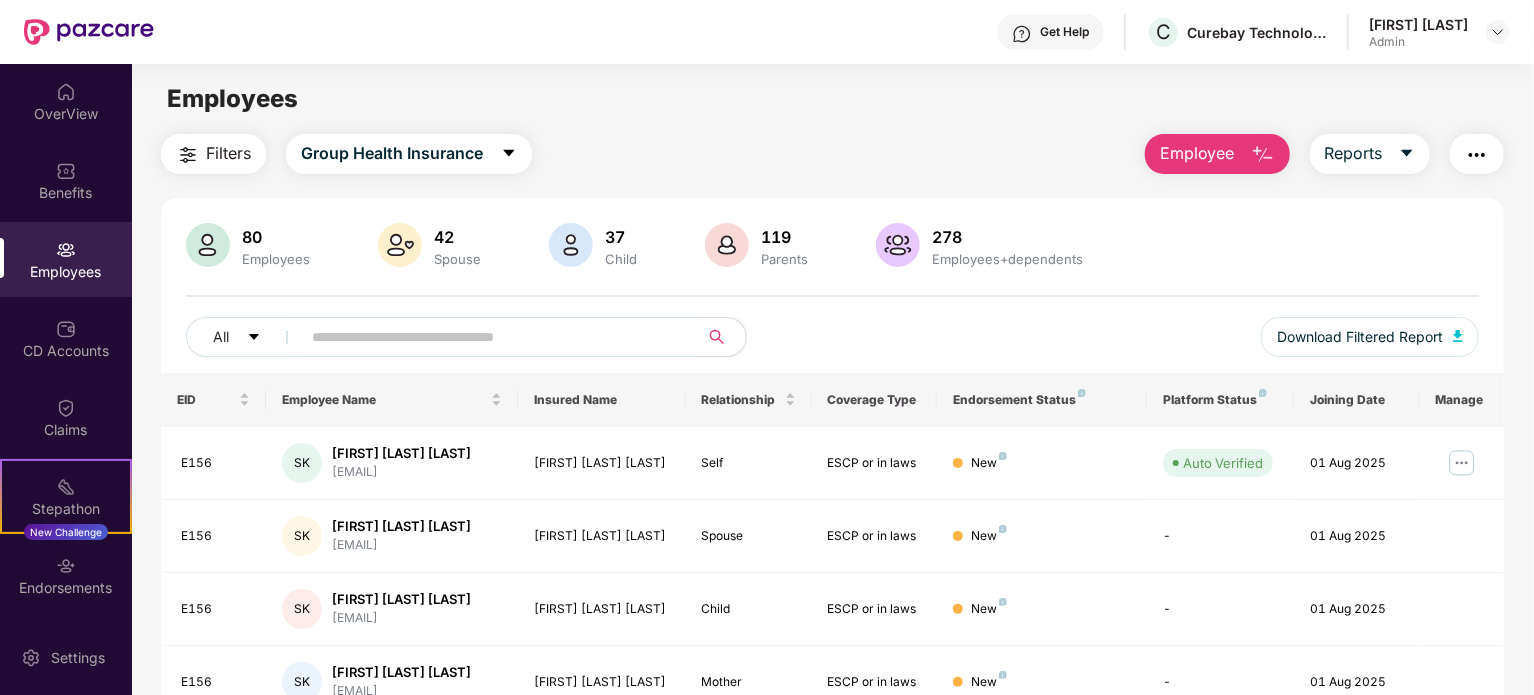 click on "Employee" at bounding box center [1197, 153] 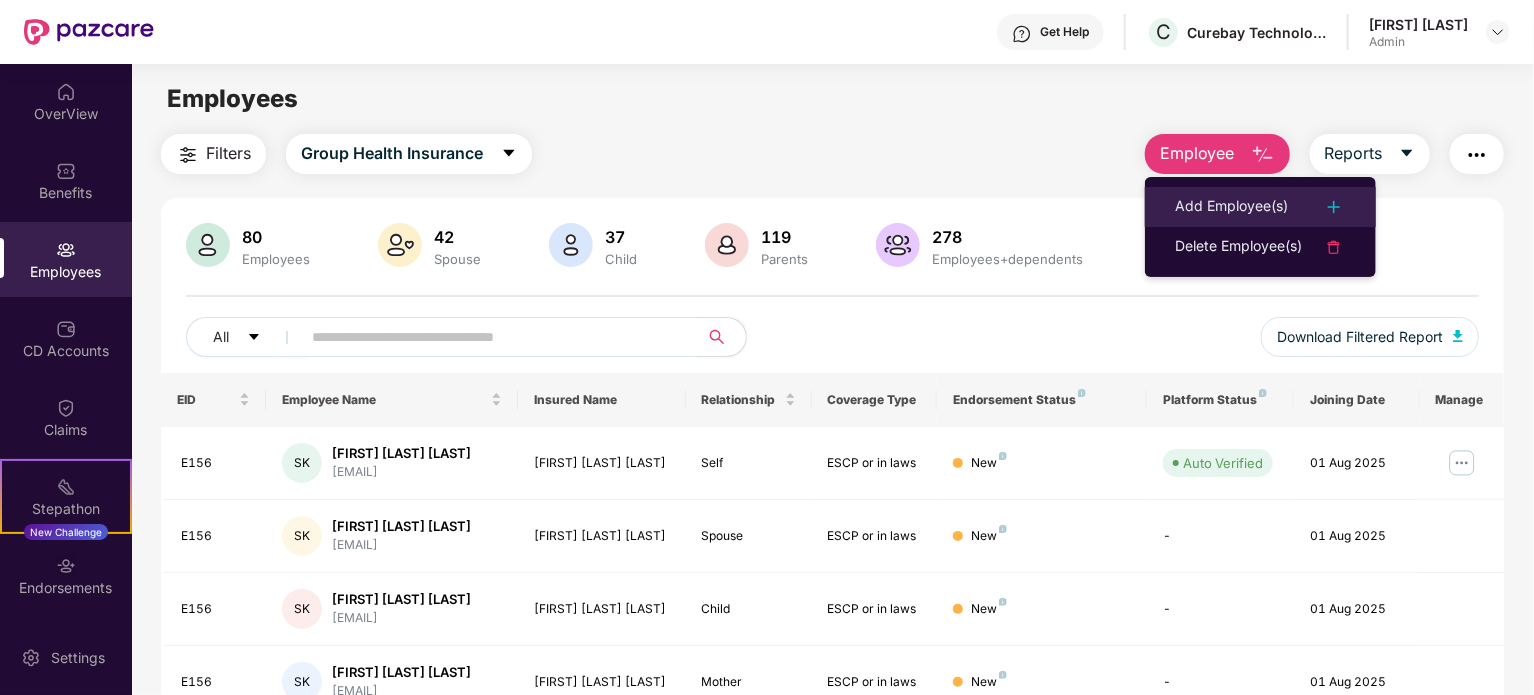 click on "Add Employee(s)" at bounding box center (1231, 207) 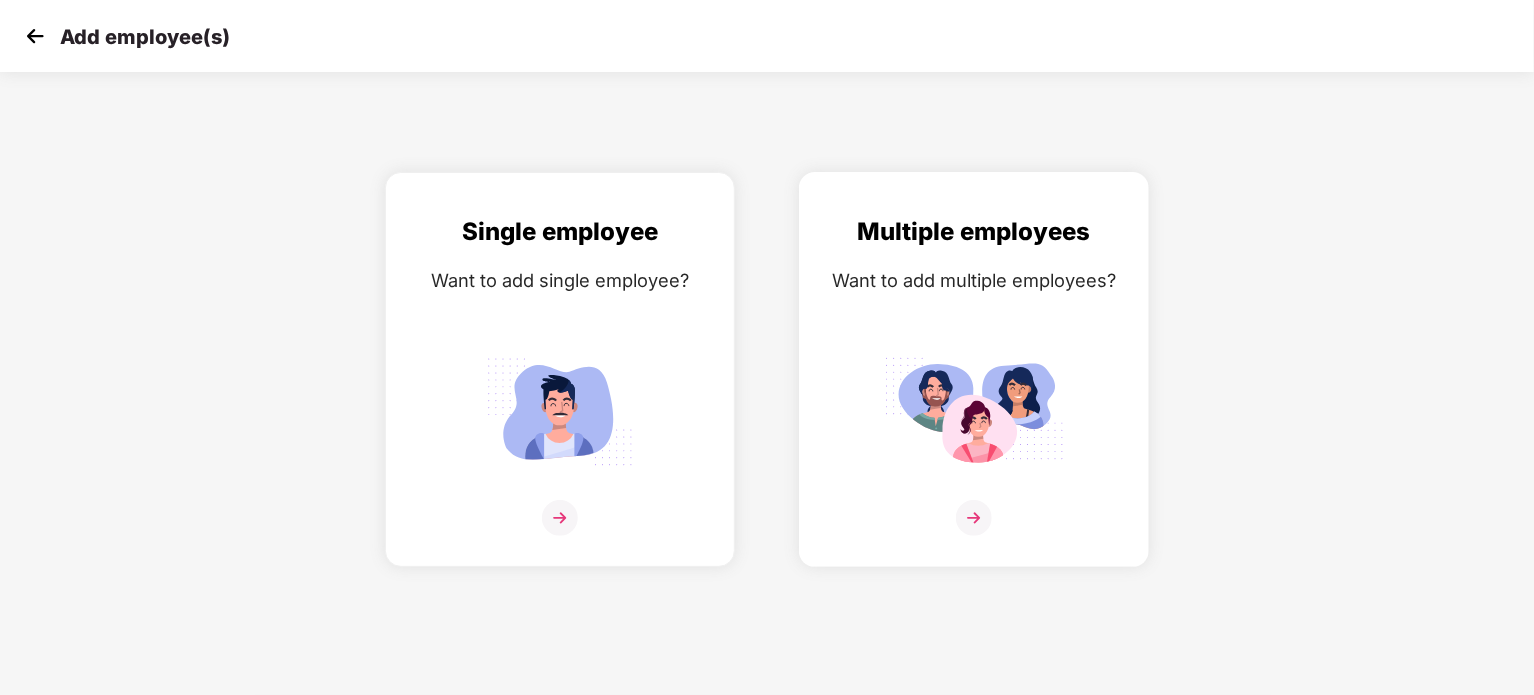 click at bounding box center [974, 411] 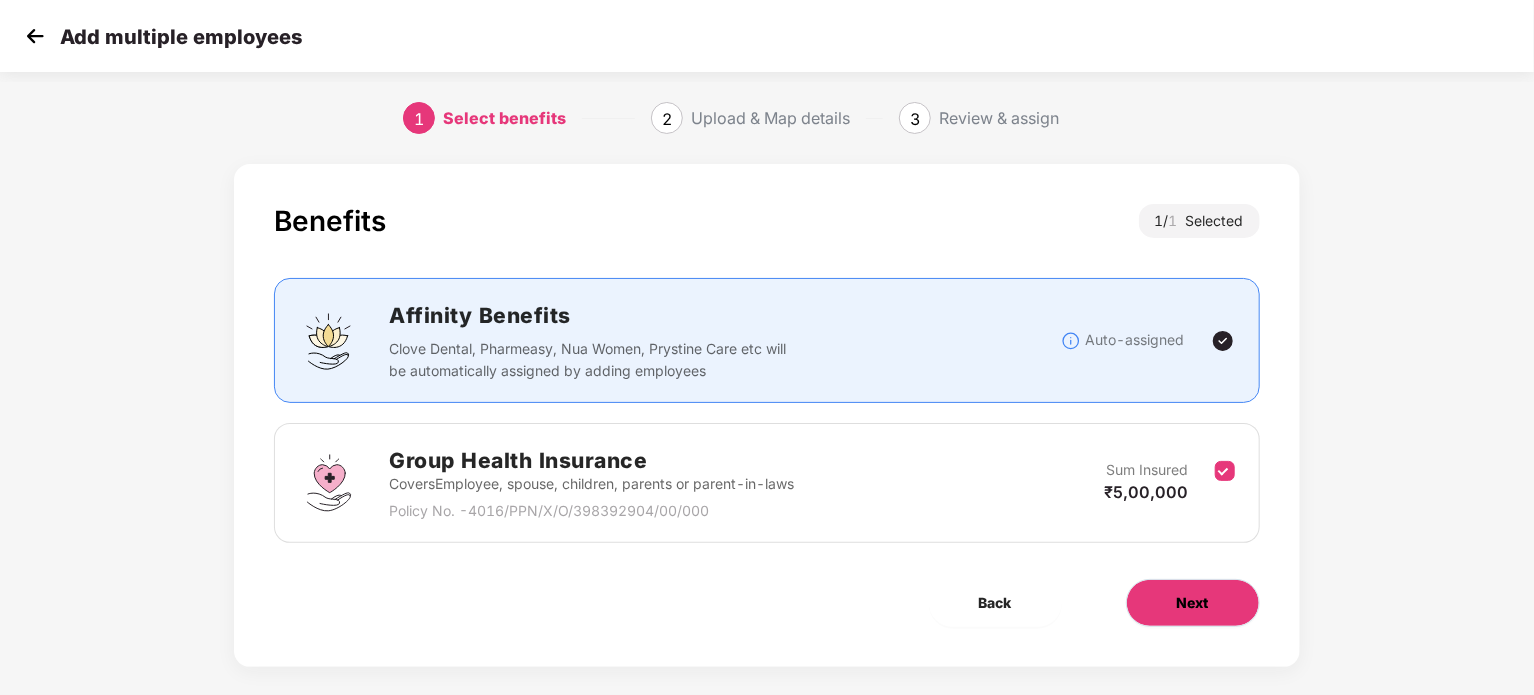 click on "Next" at bounding box center [1193, 603] 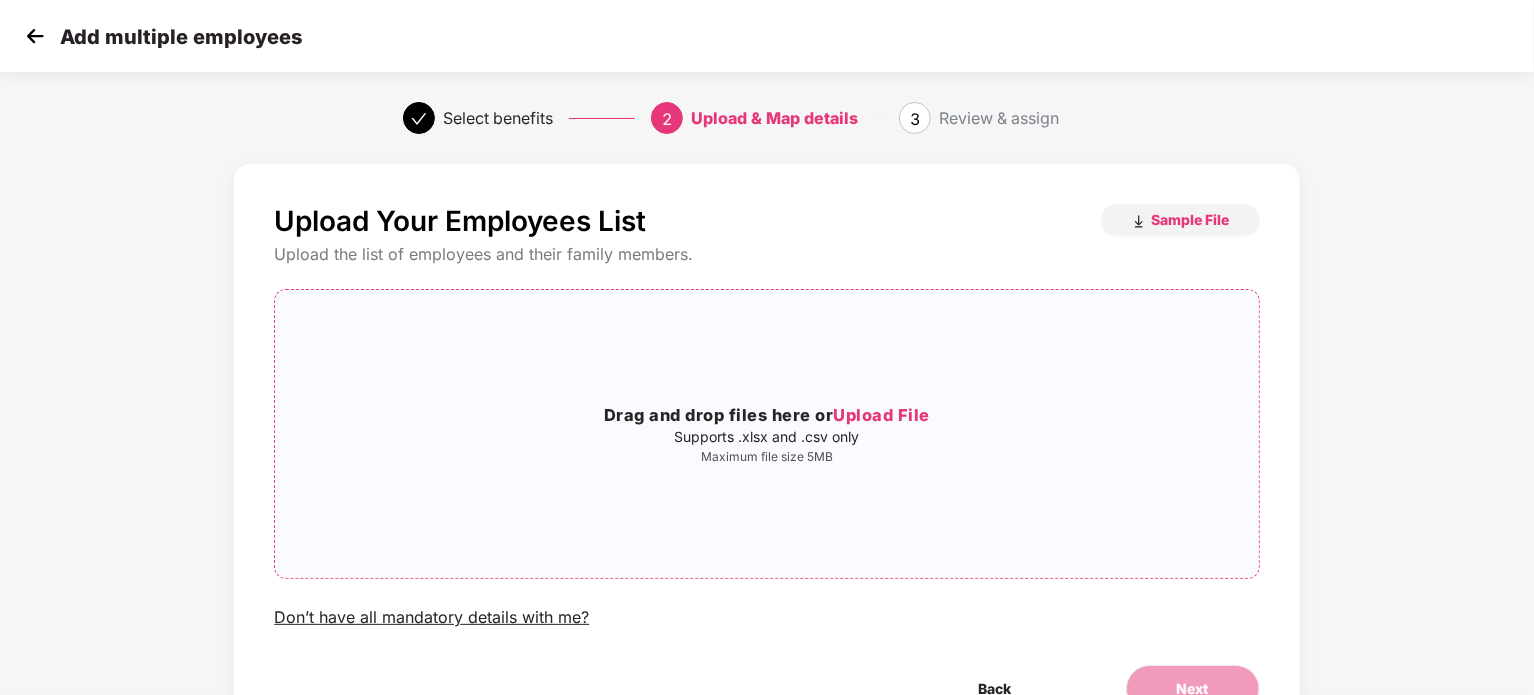 click on "Supports .xlsx and .csv only" at bounding box center (766, 437) 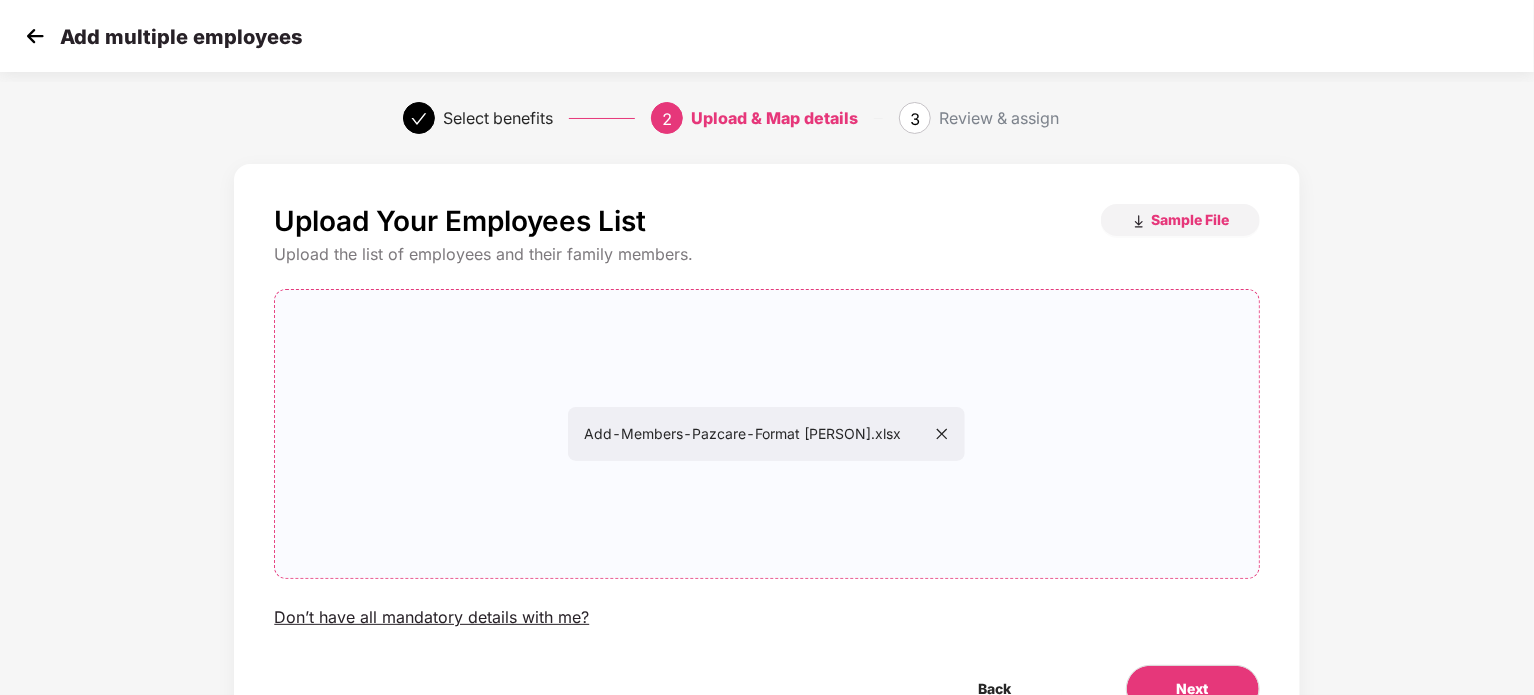 scroll, scrollTop: 108, scrollLeft: 0, axis: vertical 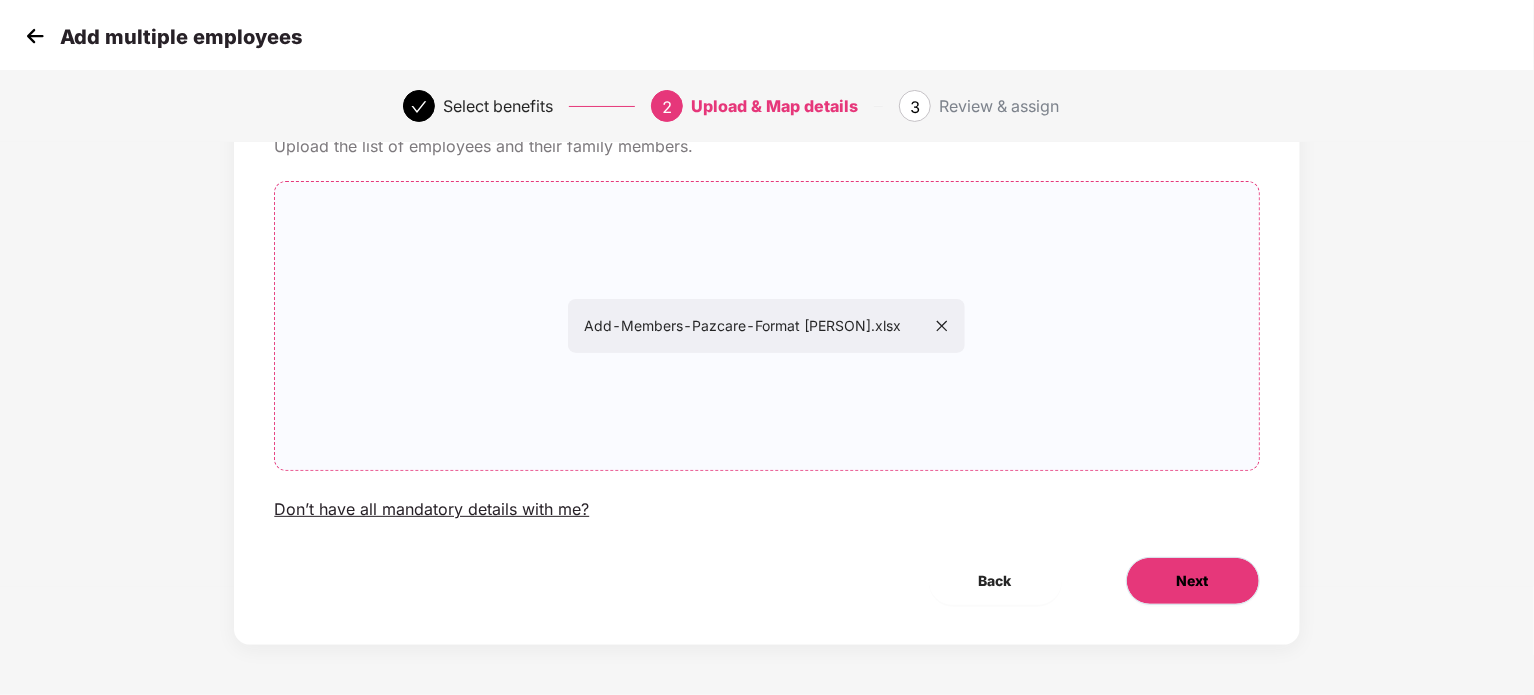 click on "Next" at bounding box center (1193, 581) 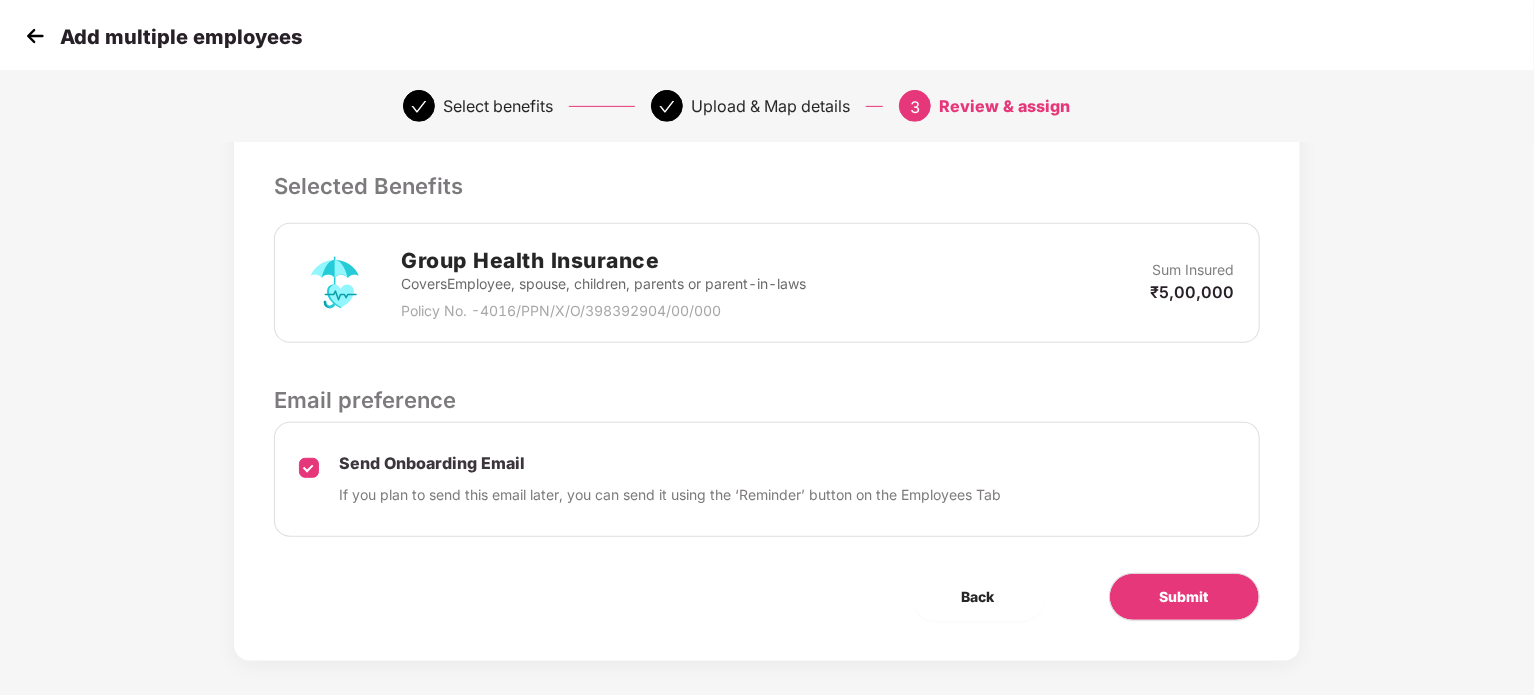scroll, scrollTop: 418, scrollLeft: 0, axis: vertical 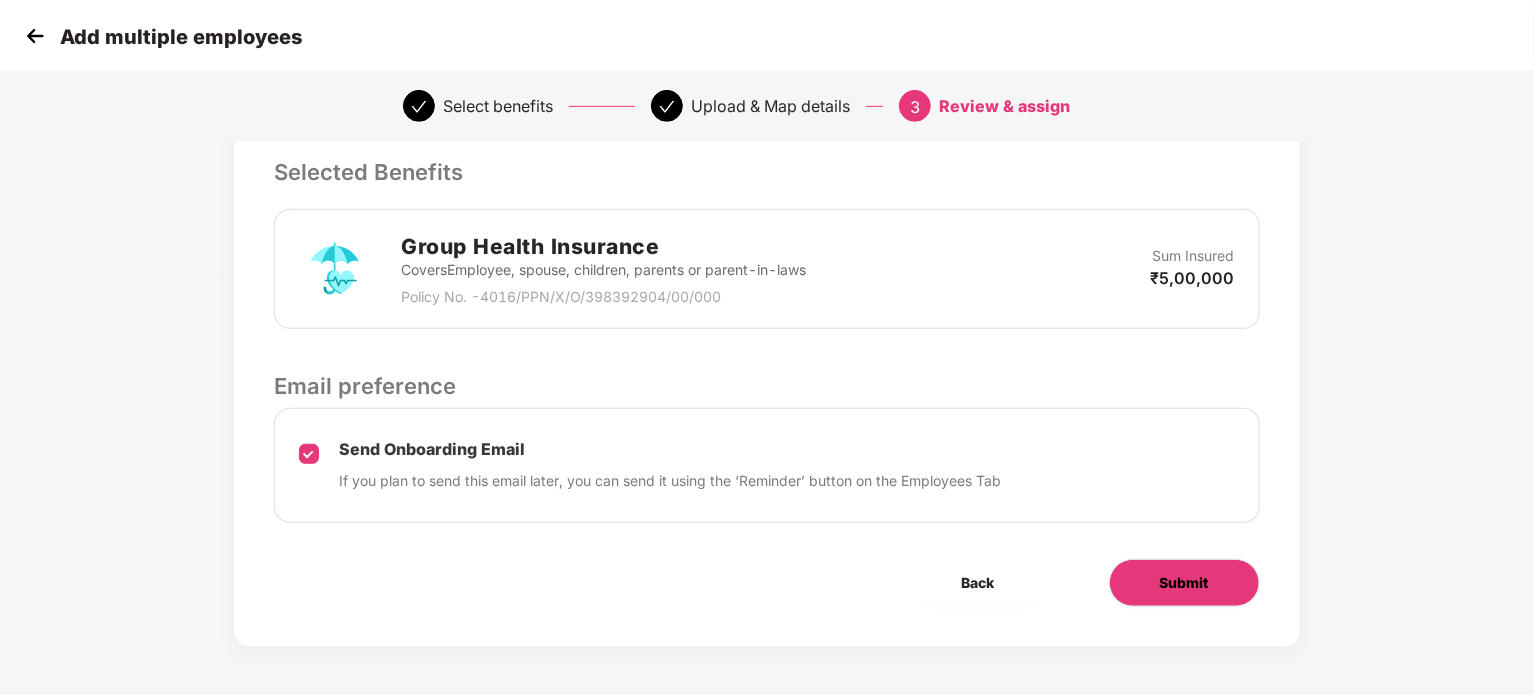 click on "Submit" at bounding box center (1184, 583) 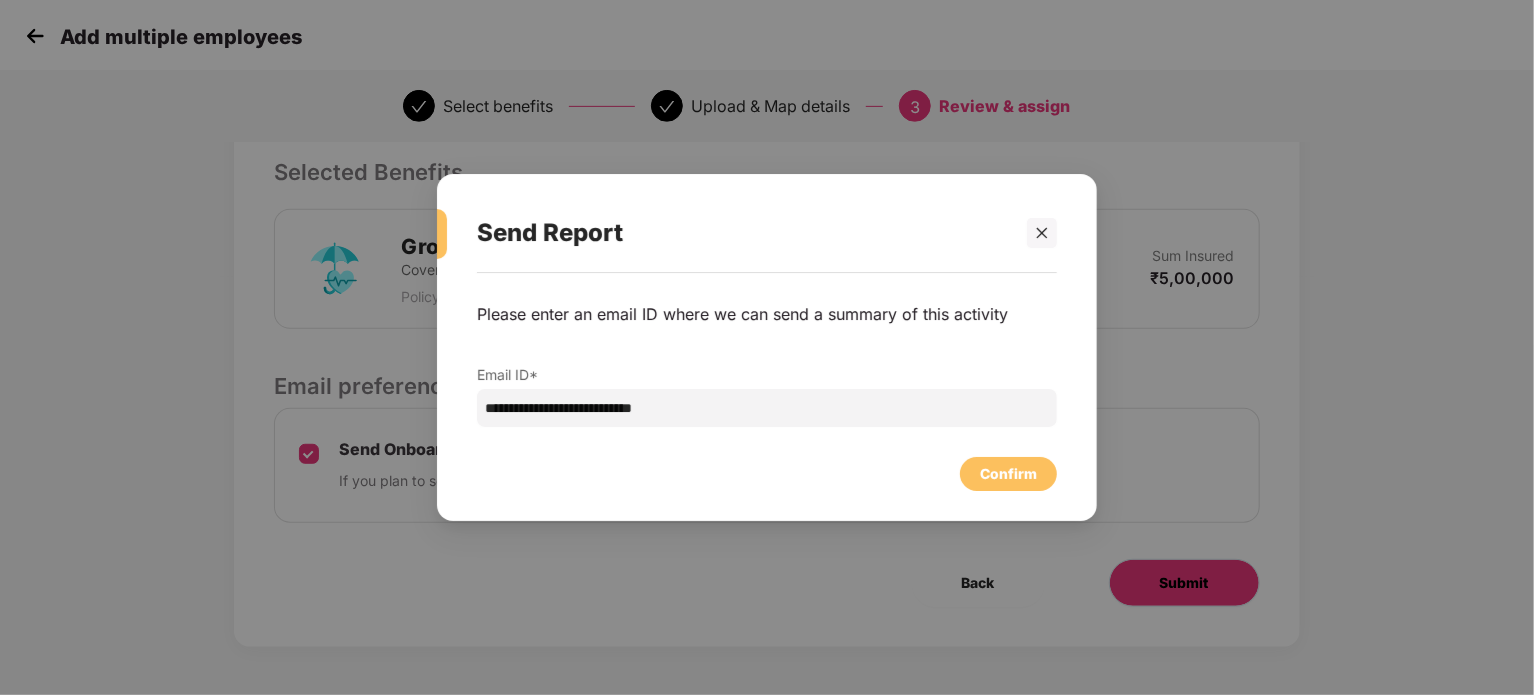 scroll, scrollTop: 0, scrollLeft: 0, axis: both 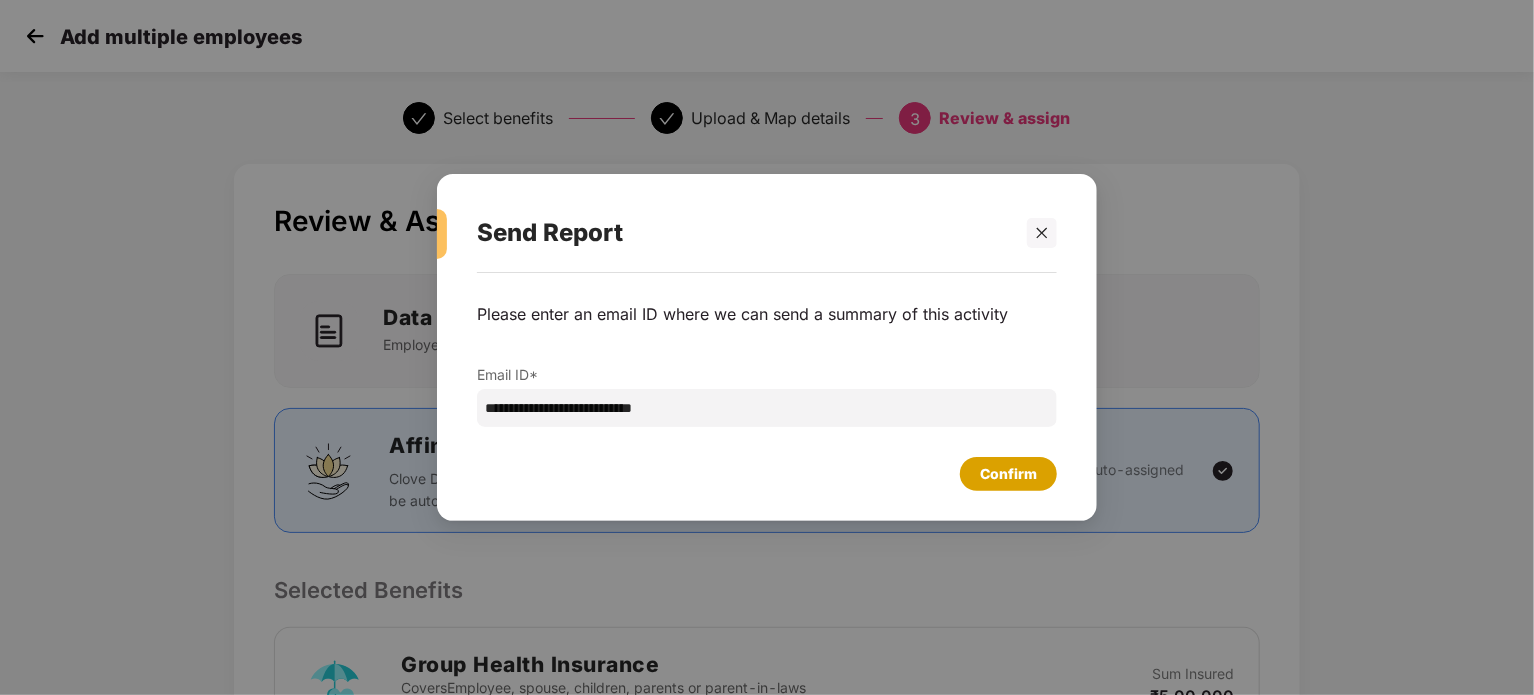 click on "Confirm" at bounding box center [1008, 474] 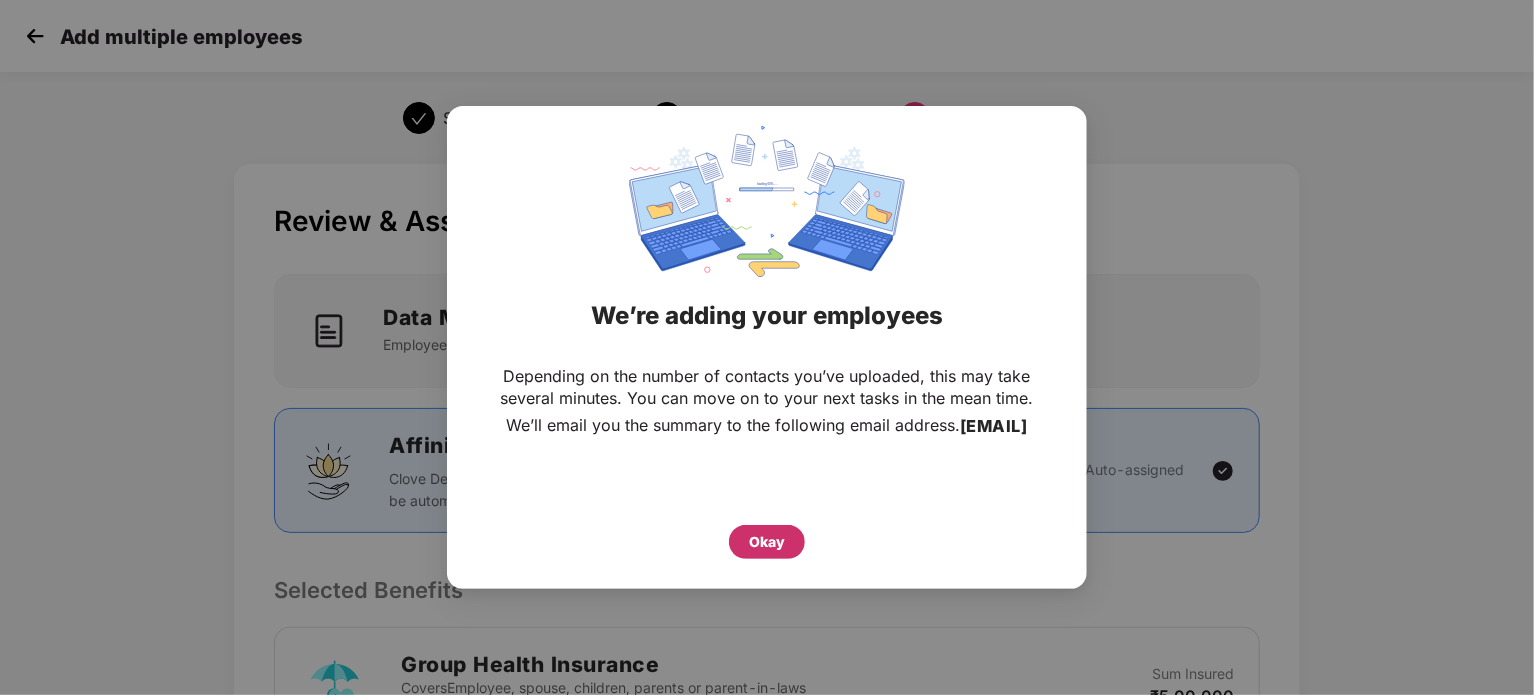 click on "Okay" at bounding box center [767, 542] 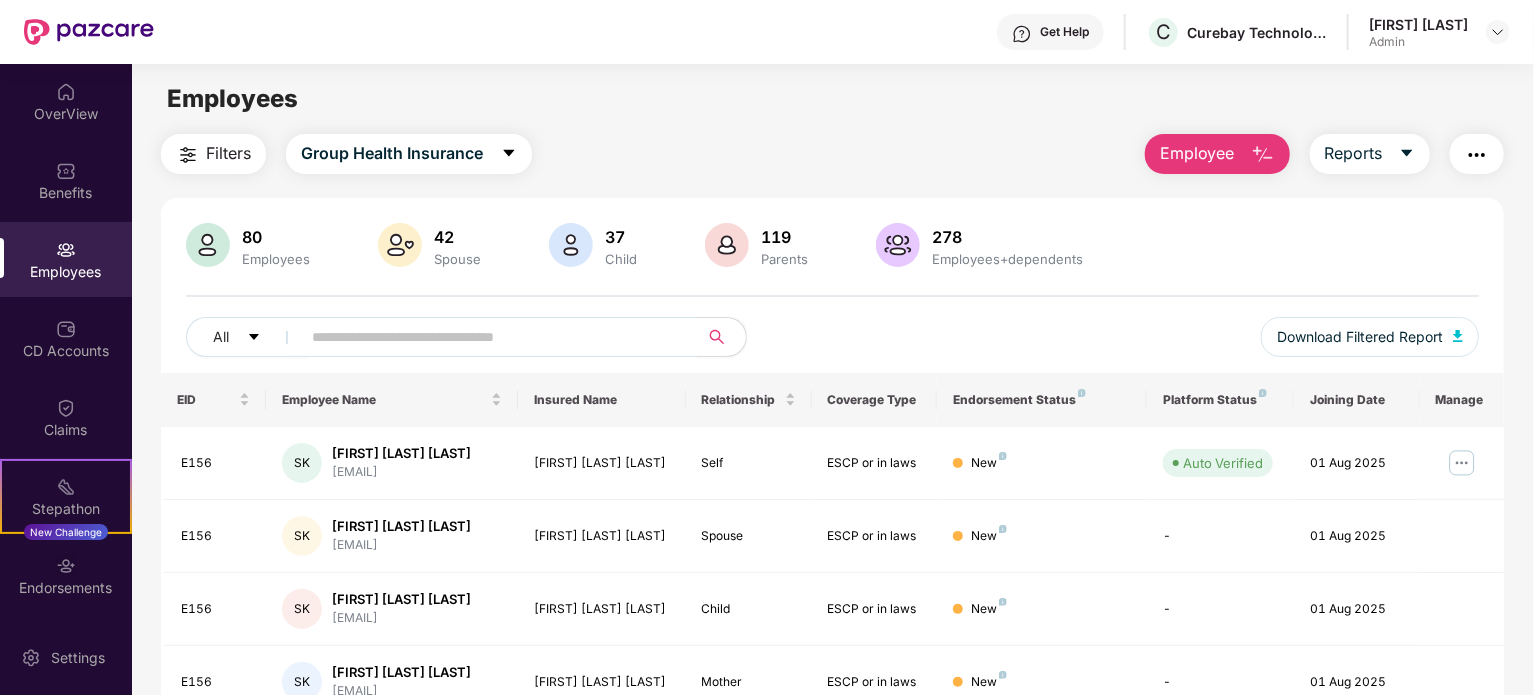 click on "Employees" at bounding box center [66, 272] 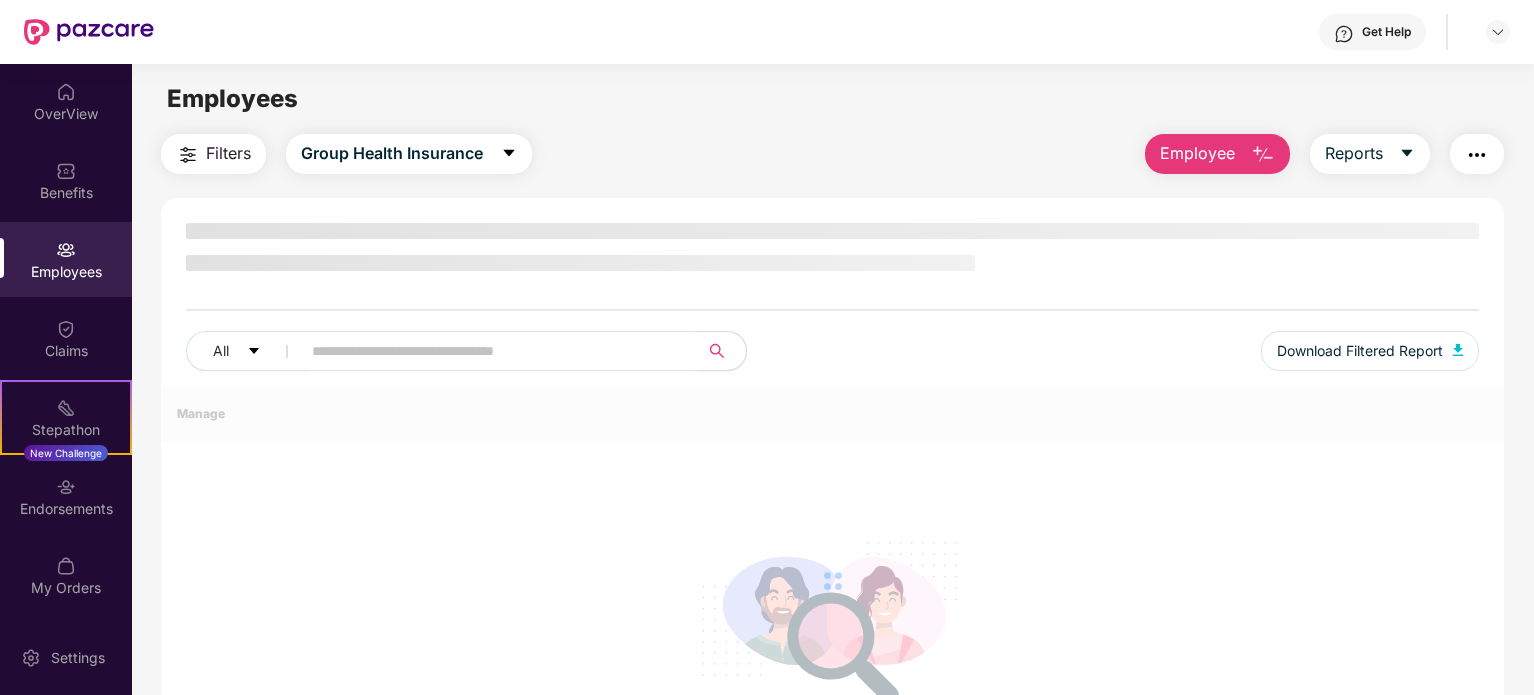 scroll, scrollTop: 0, scrollLeft: 0, axis: both 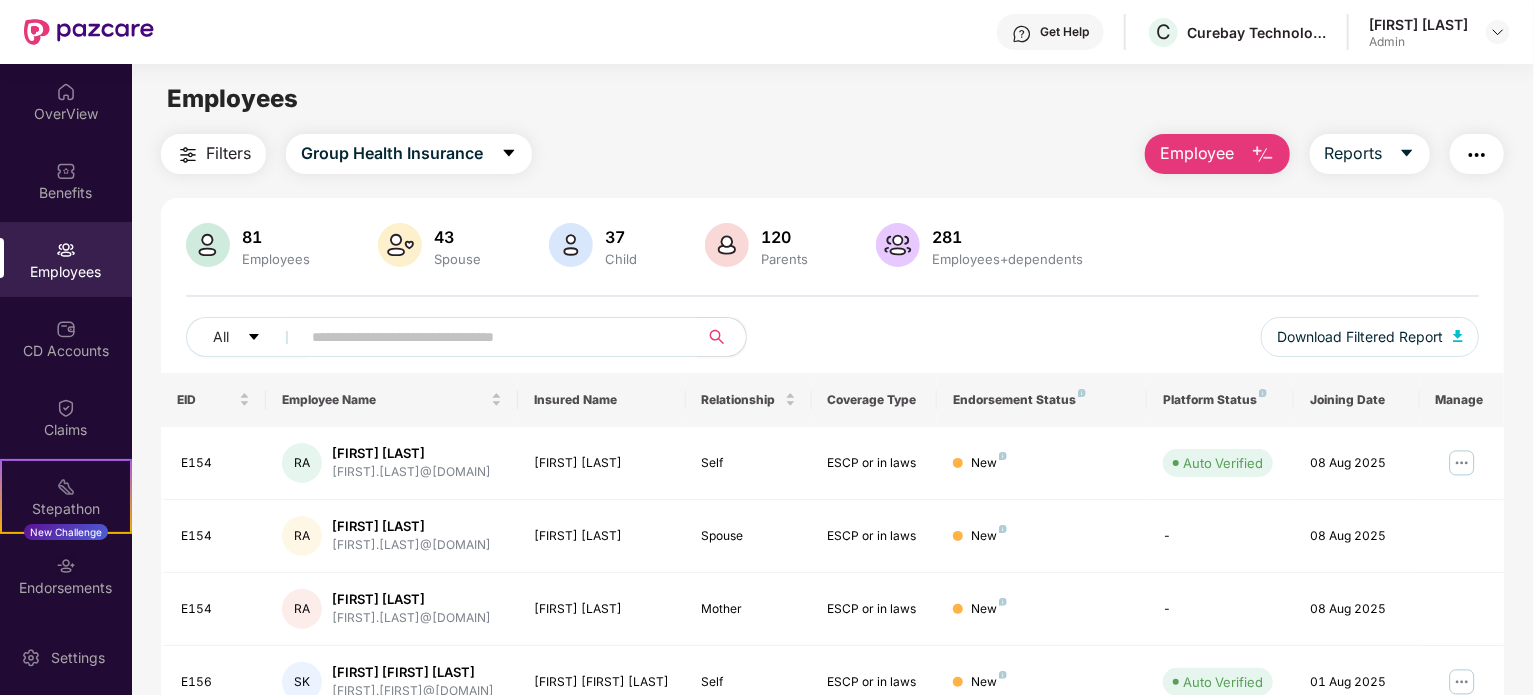 click on "Employee" at bounding box center [1197, 153] 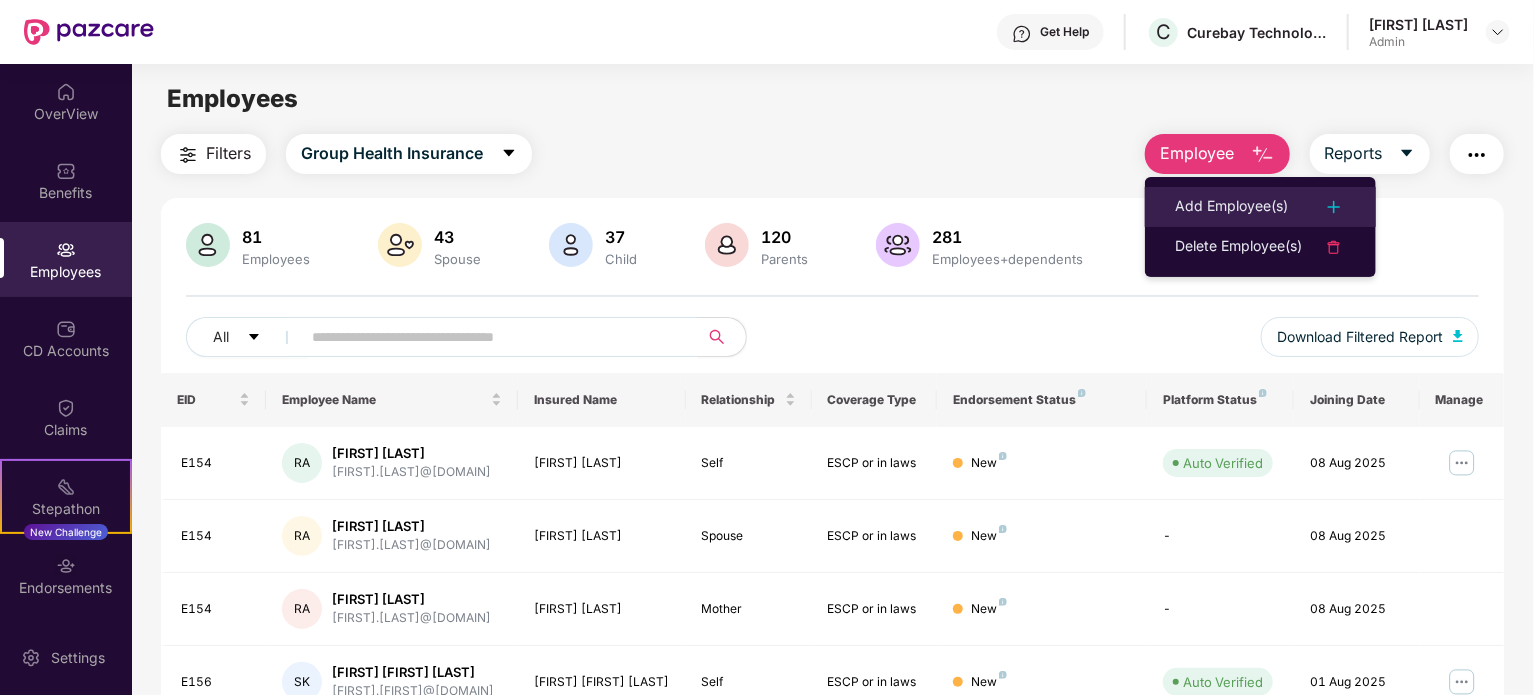 click on "Add Employee(s)" at bounding box center [1231, 207] 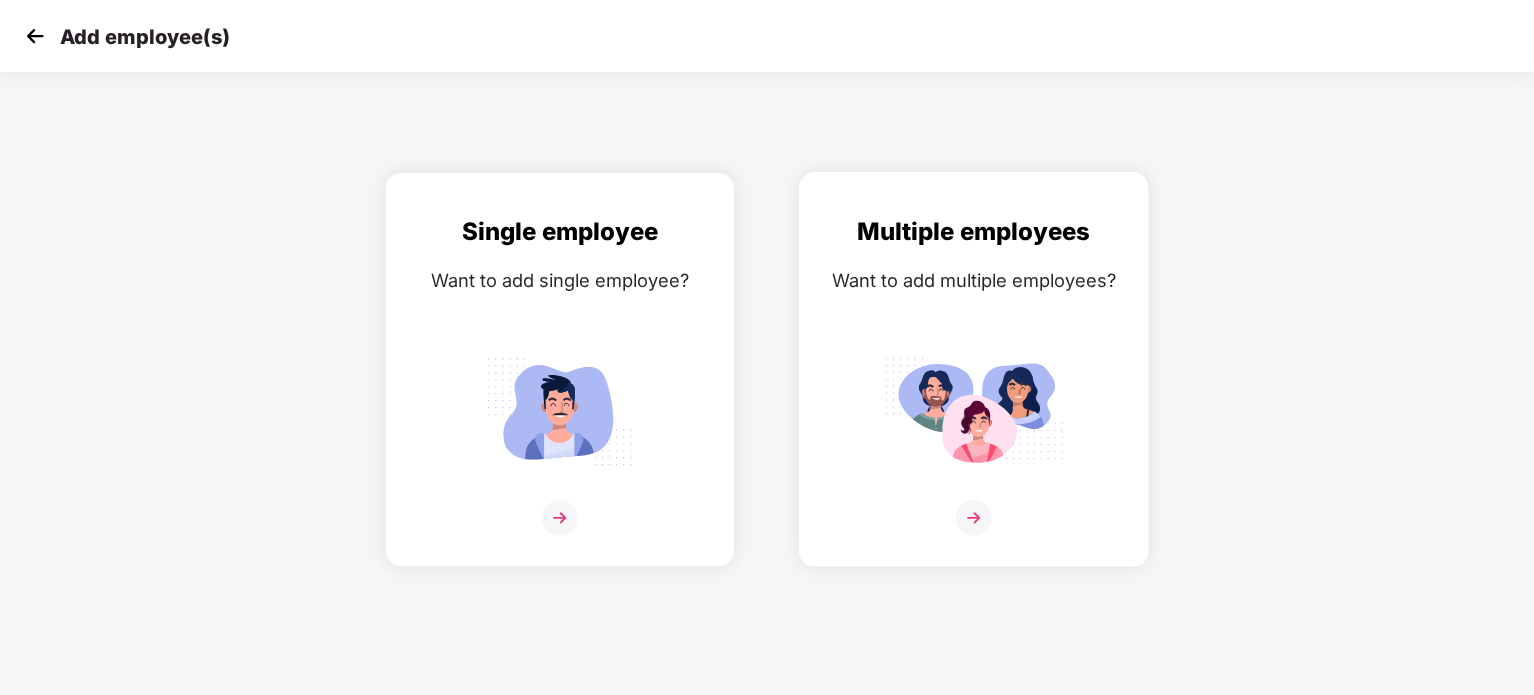 click on "Multiple employees Want to add multiple employees?" at bounding box center (974, 387) 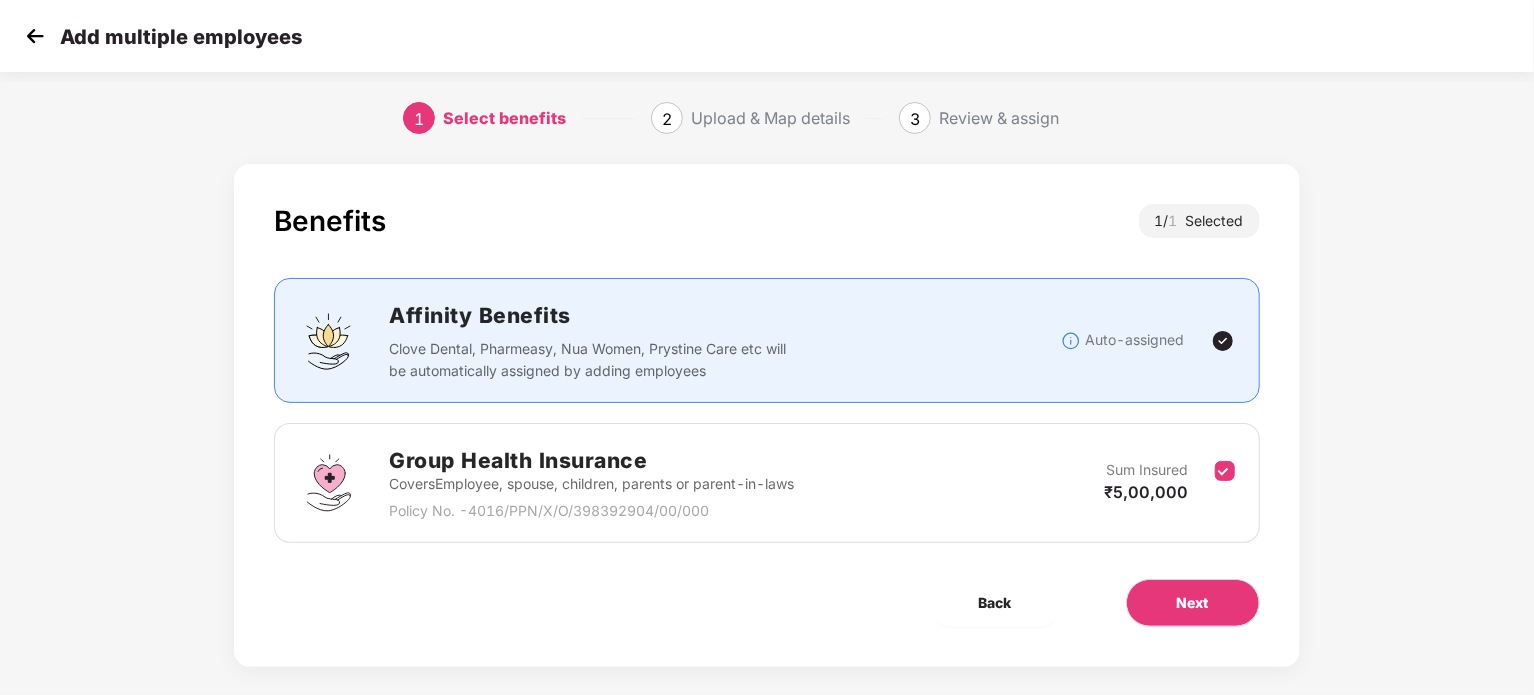 scroll, scrollTop: 20, scrollLeft: 0, axis: vertical 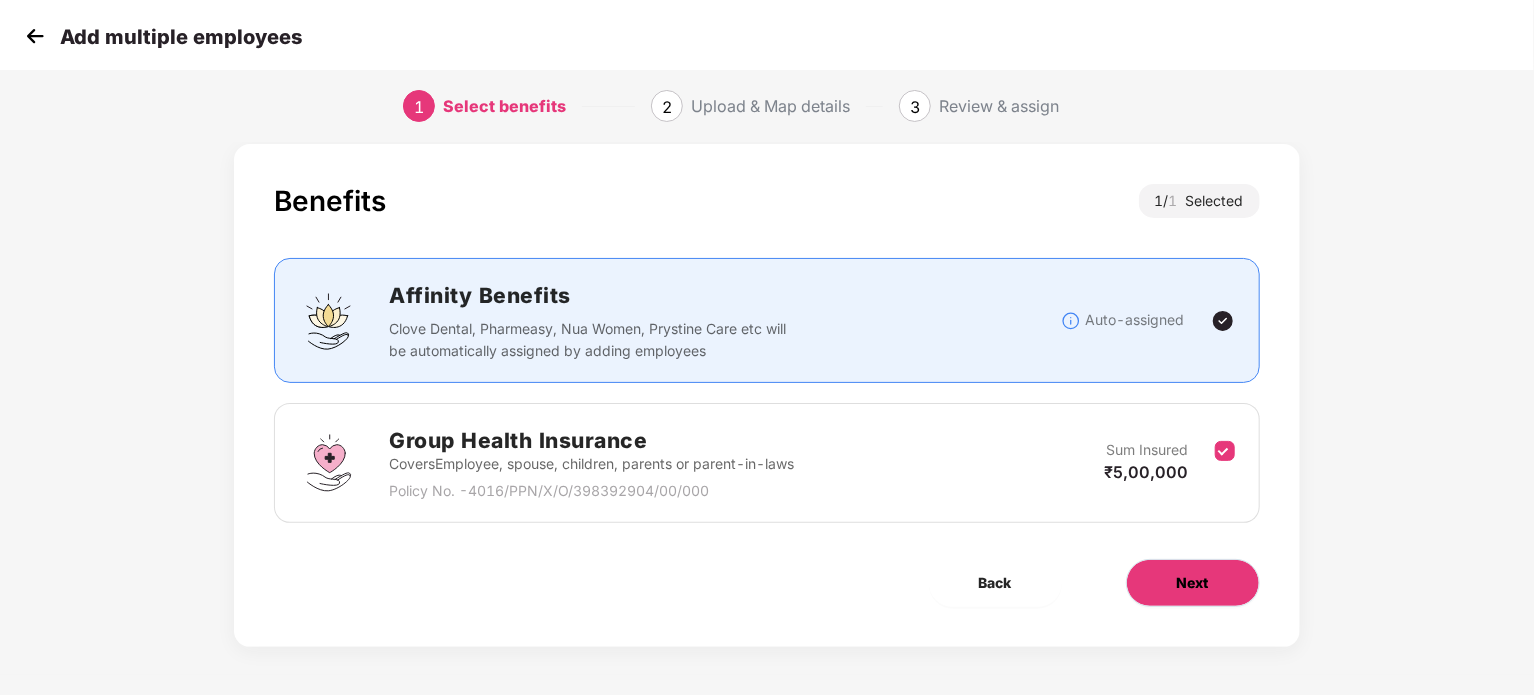 click on "Next" at bounding box center [1193, 583] 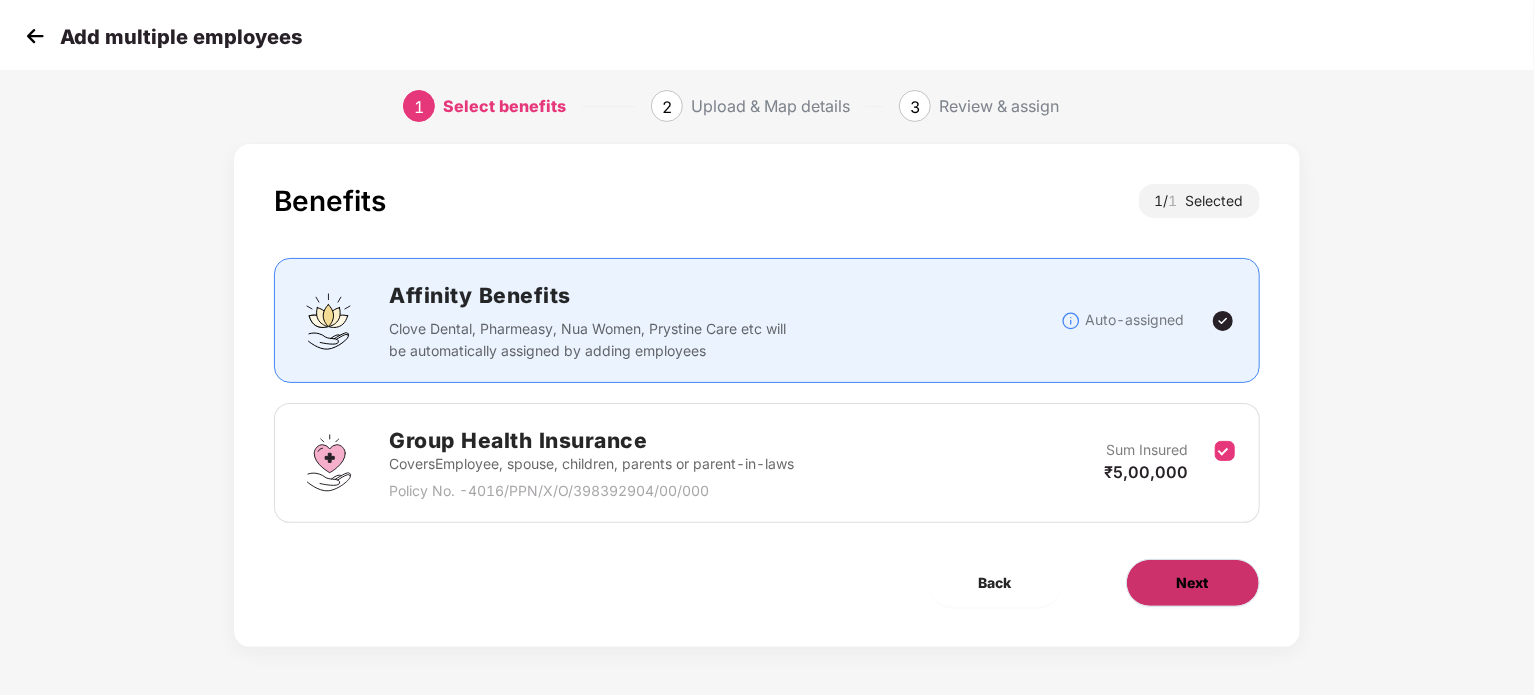 scroll, scrollTop: 0, scrollLeft: 0, axis: both 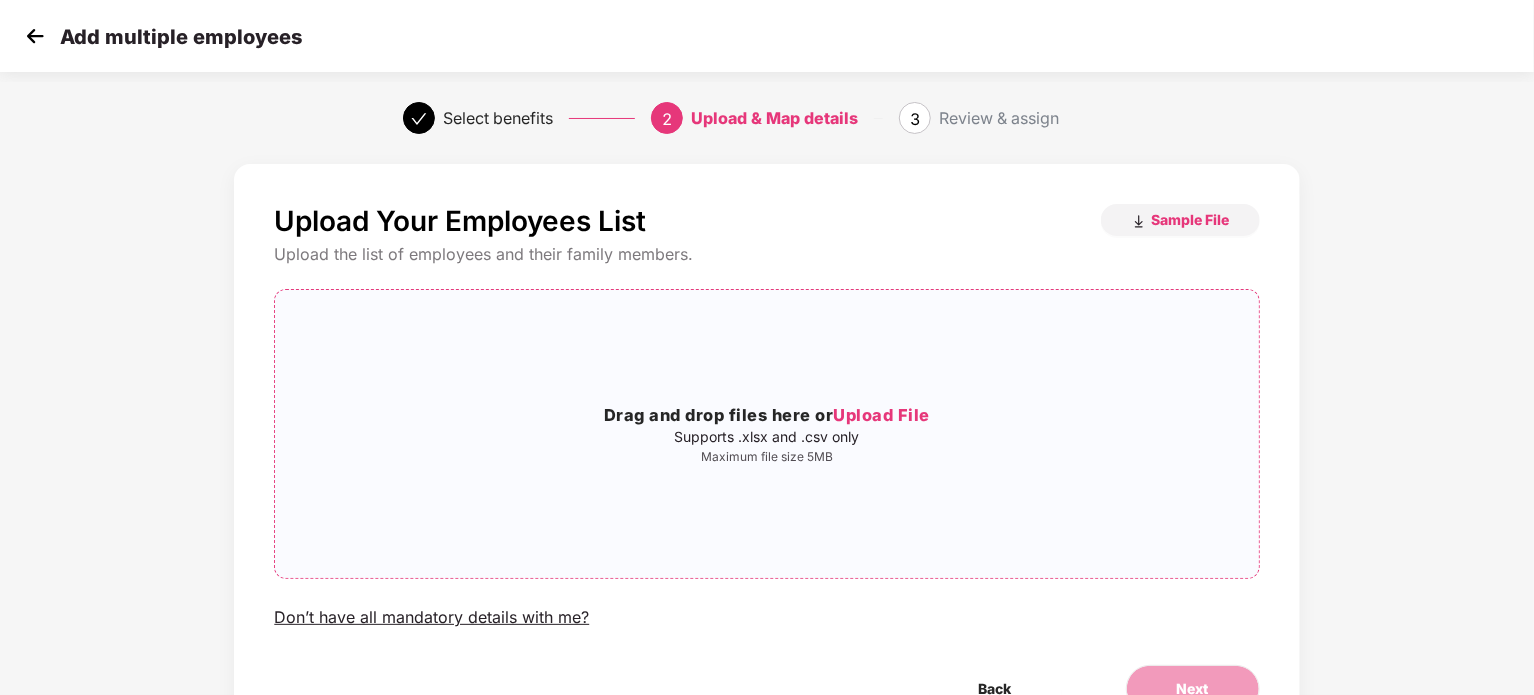 click on "Drag and drop files here or  Upload File Supports .xlsx and .csv only Maximum file size 5MB" at bounding box center [766, 434] 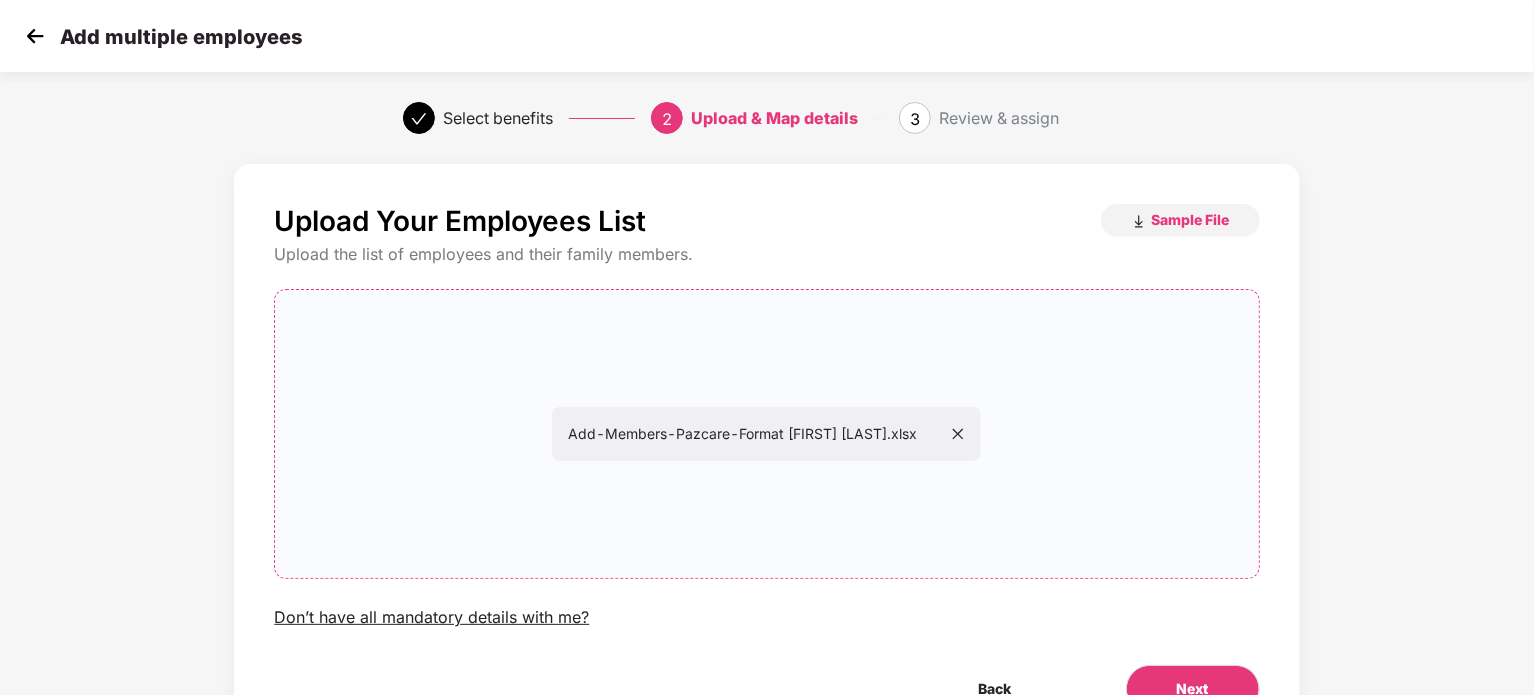 scroll, scrollTop: 108, scrollLeft: 0, axis: vertical 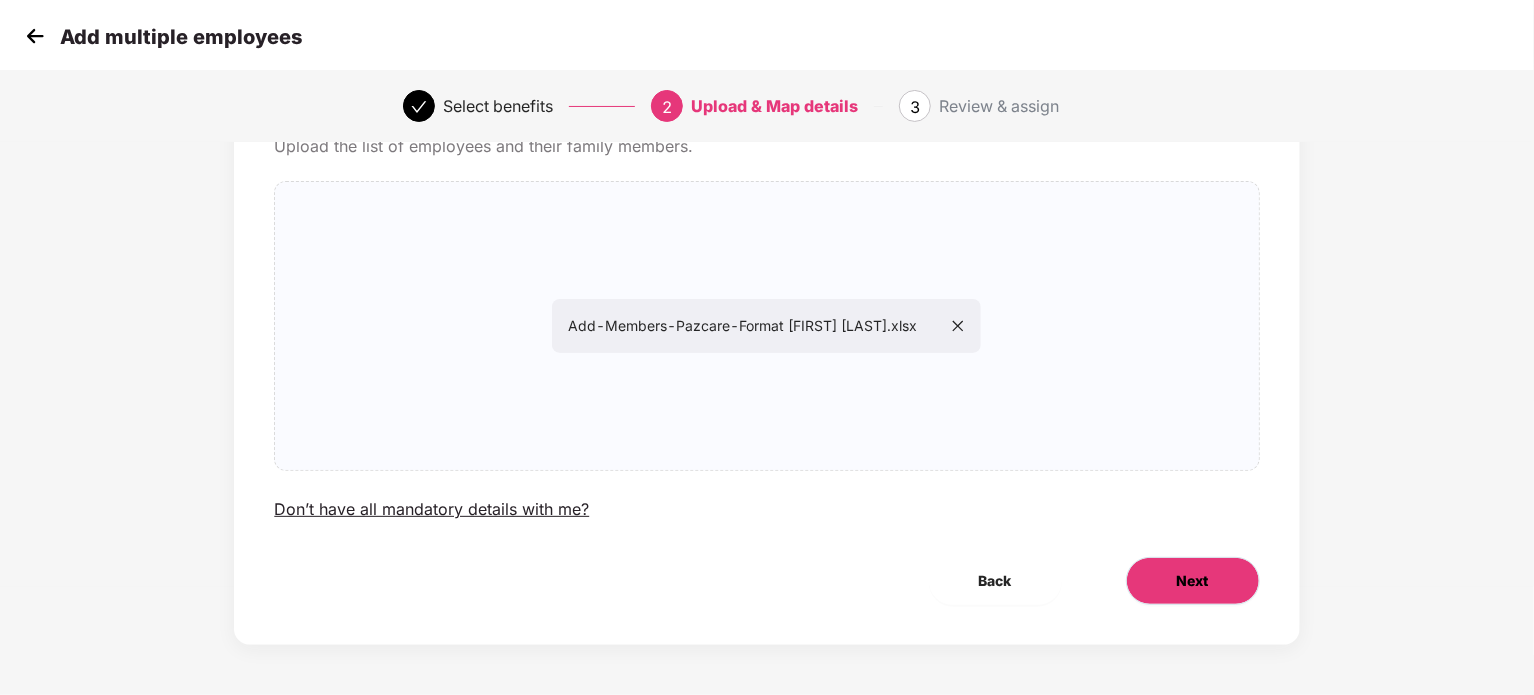 click on "Next" at bounding box center [1193, 581] 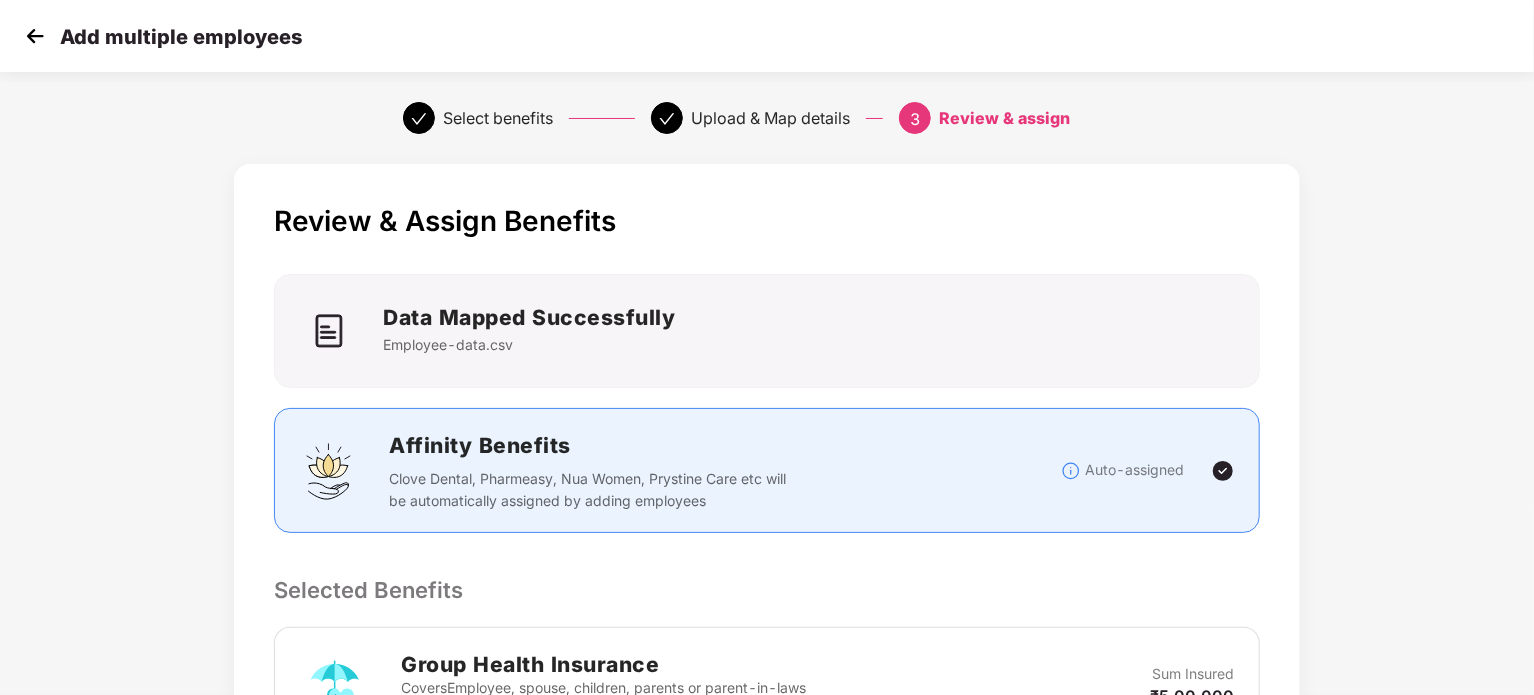 scroll, scrollTop: 418, scrollLeft: 0, axis: vertical 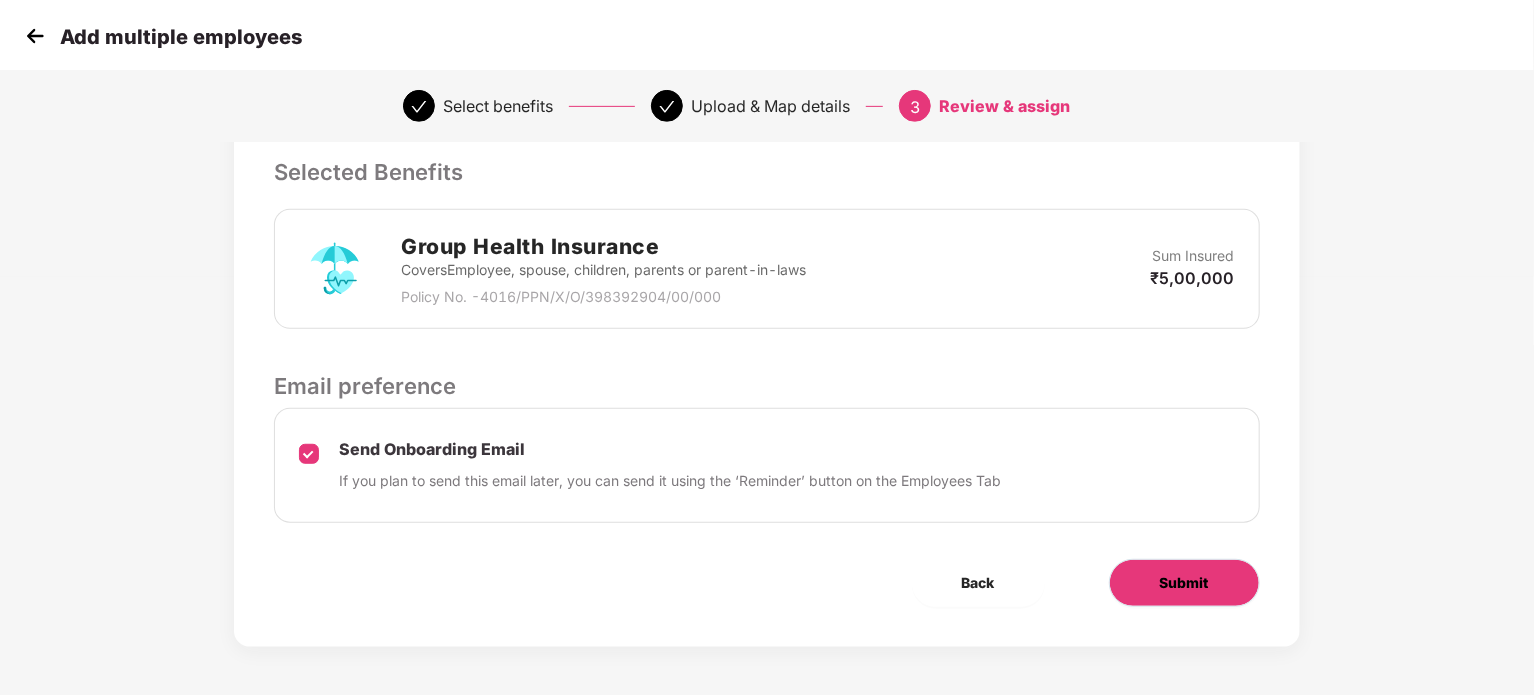 click on "Submit" at bounding box center [1184, 583] 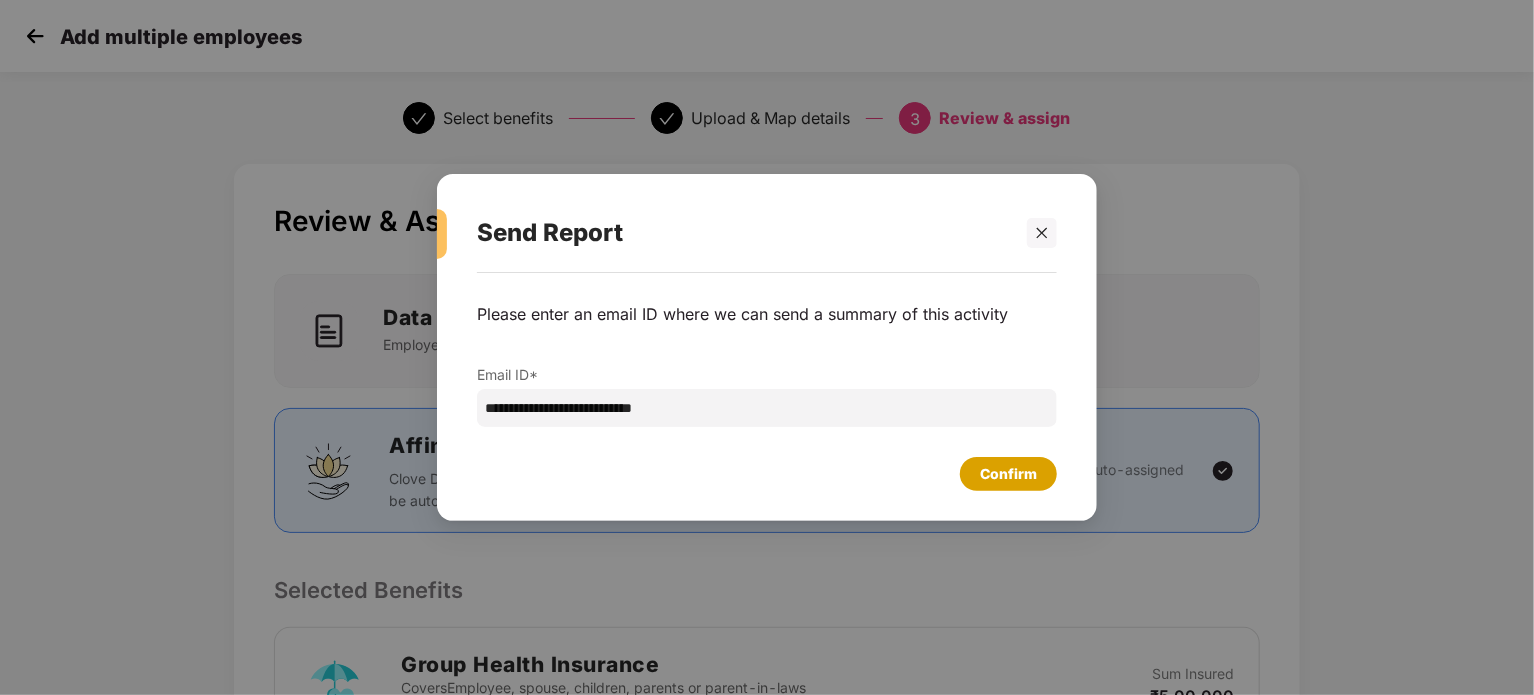 click on "Confirm" 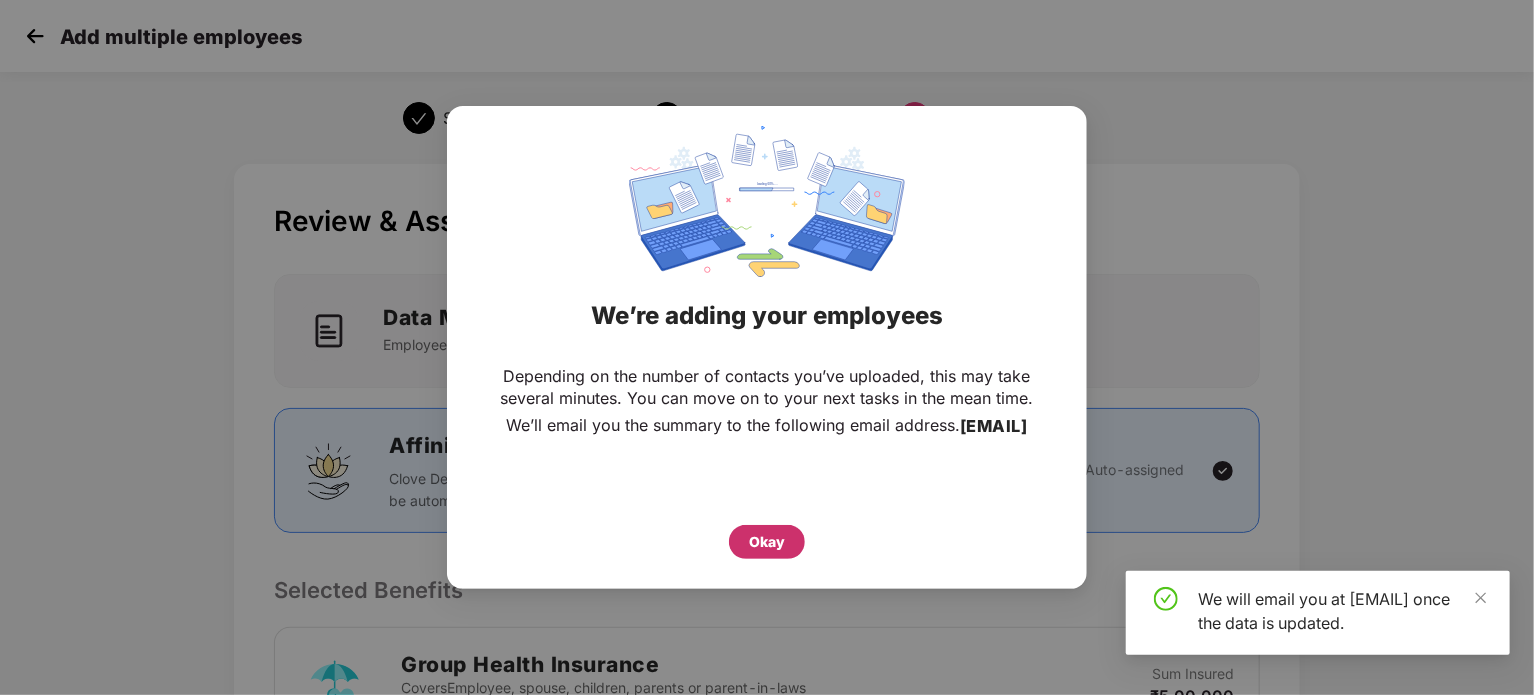 click on "Okay" 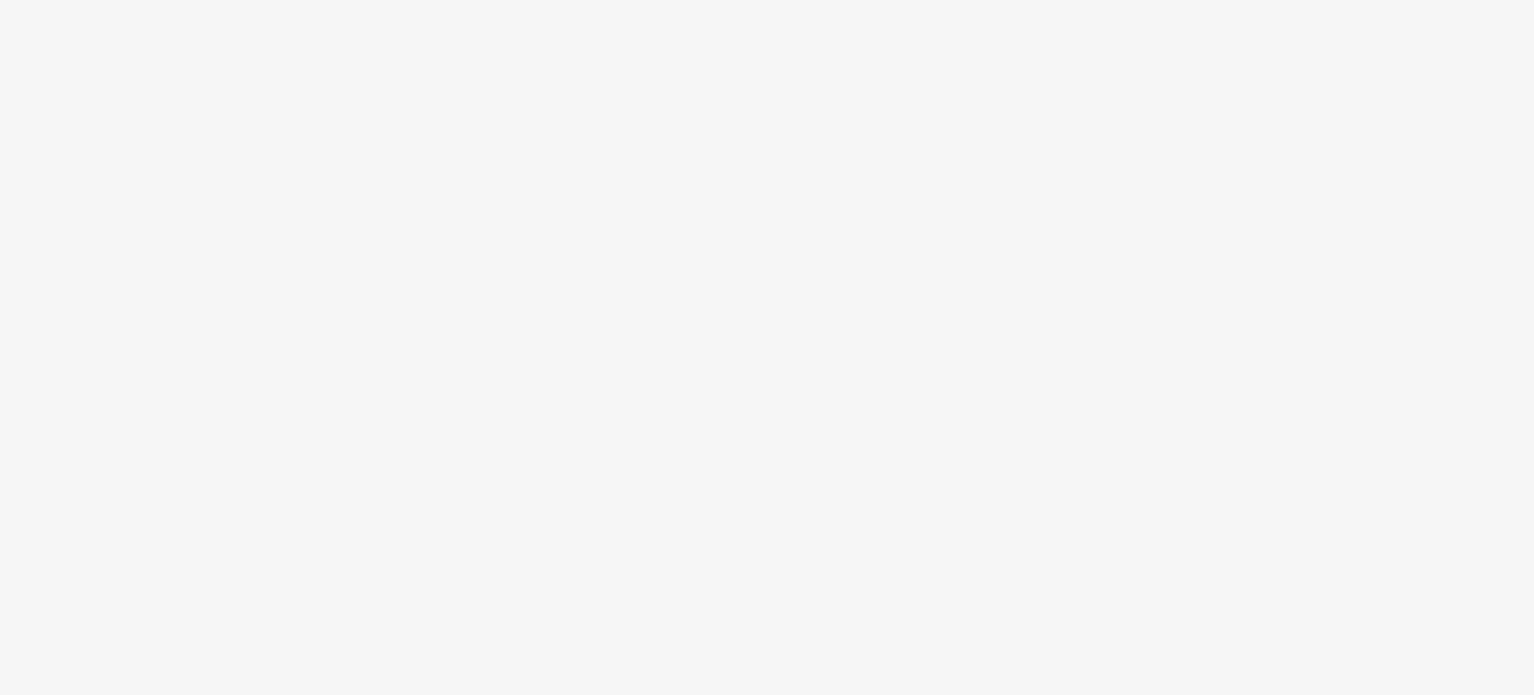 scroll, scrollTop: 0, scrollLeft: 0, axis: both 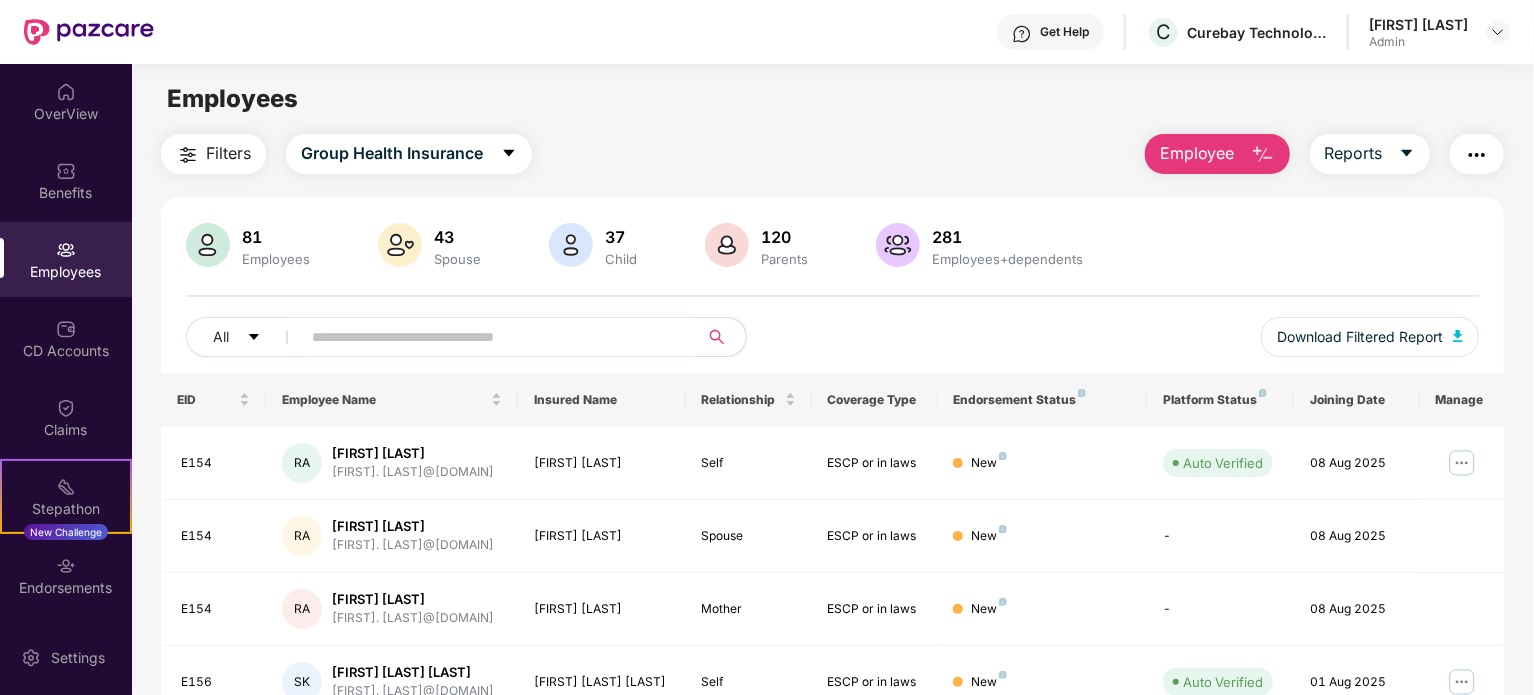 click on "Employee" at bounding box center (1197, 153) 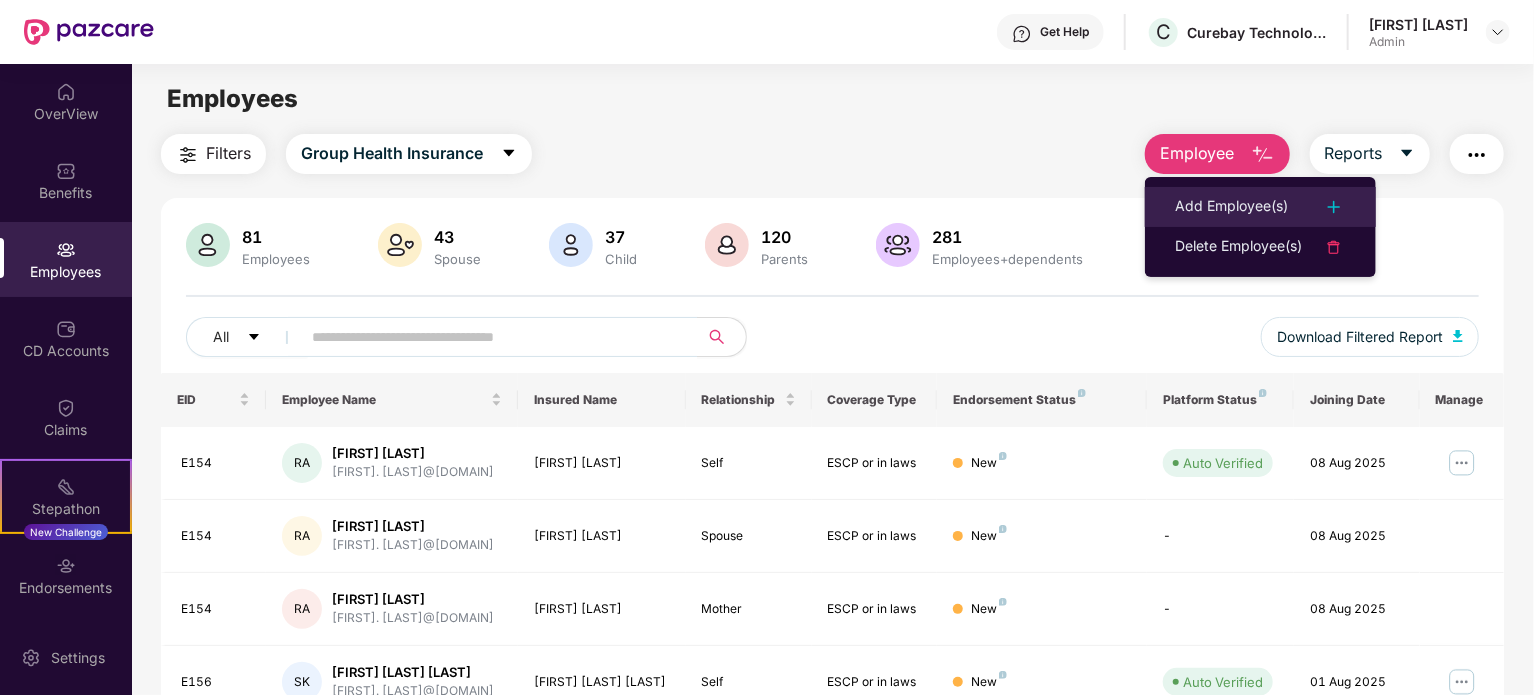 click on "Add Employee(s)" at bounding box center (1231, 207) 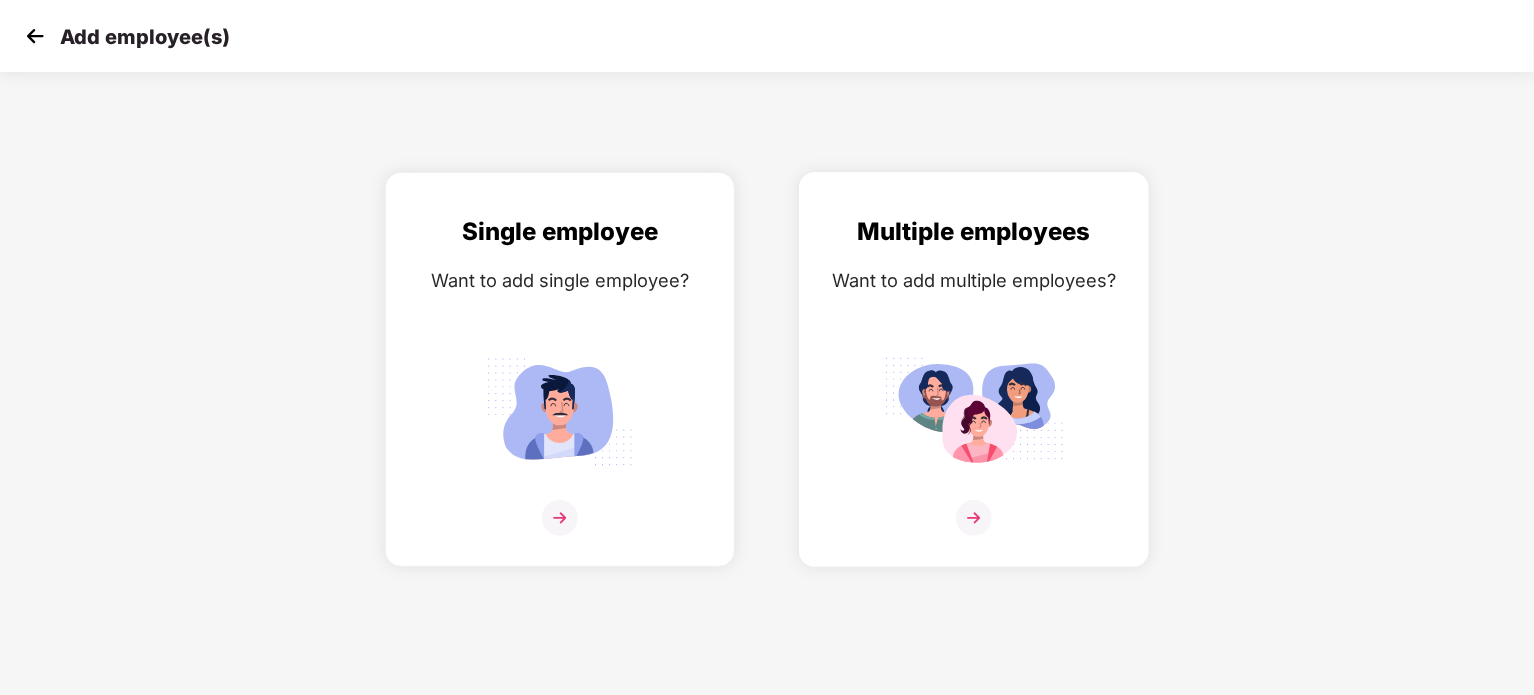 click on "Multiple employees Want to add multiple employees?" at bounding box center (974, 387) 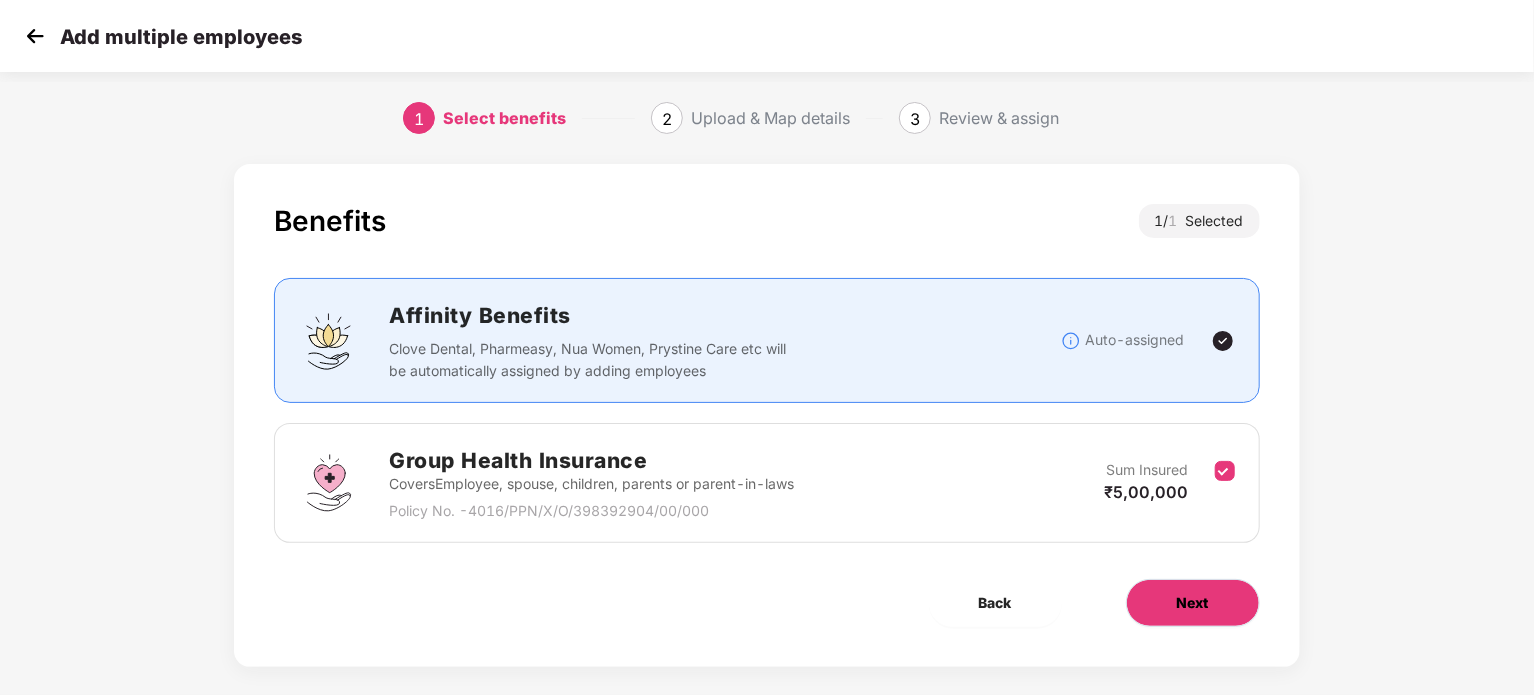 click on "Next" at bounding box center [1193, 603] 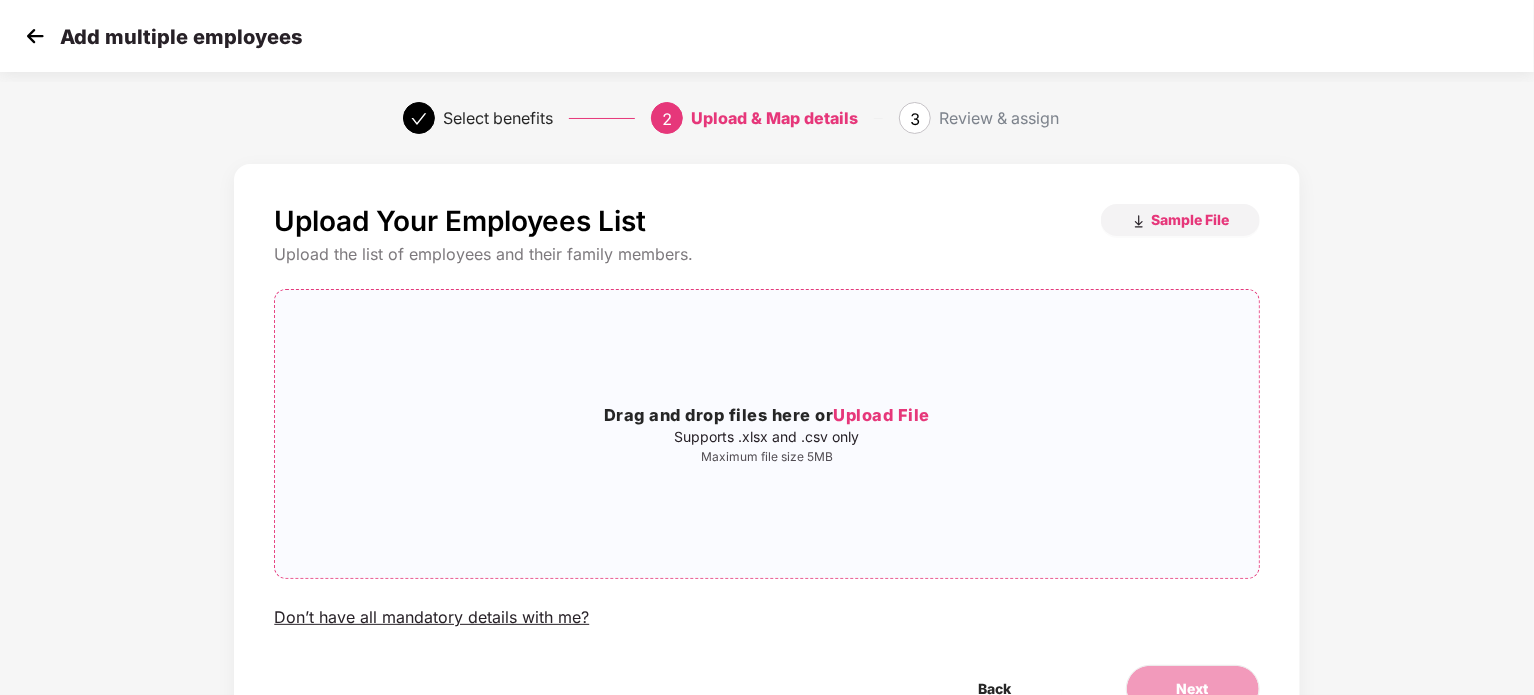 click on "Maximum file size 5MB" at bounding box center (766, 457) 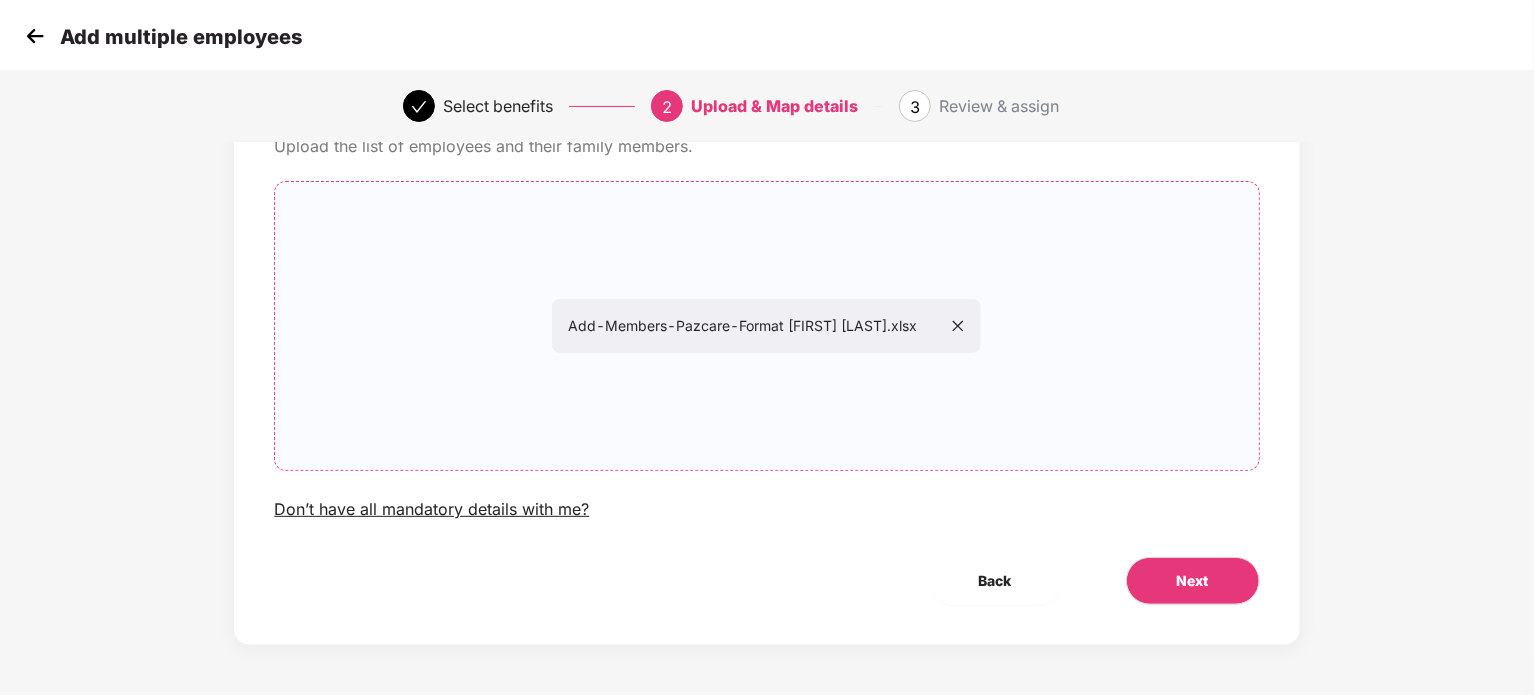 scroll, scrollTop: 107, scrollLeft: 0, axis: vertical 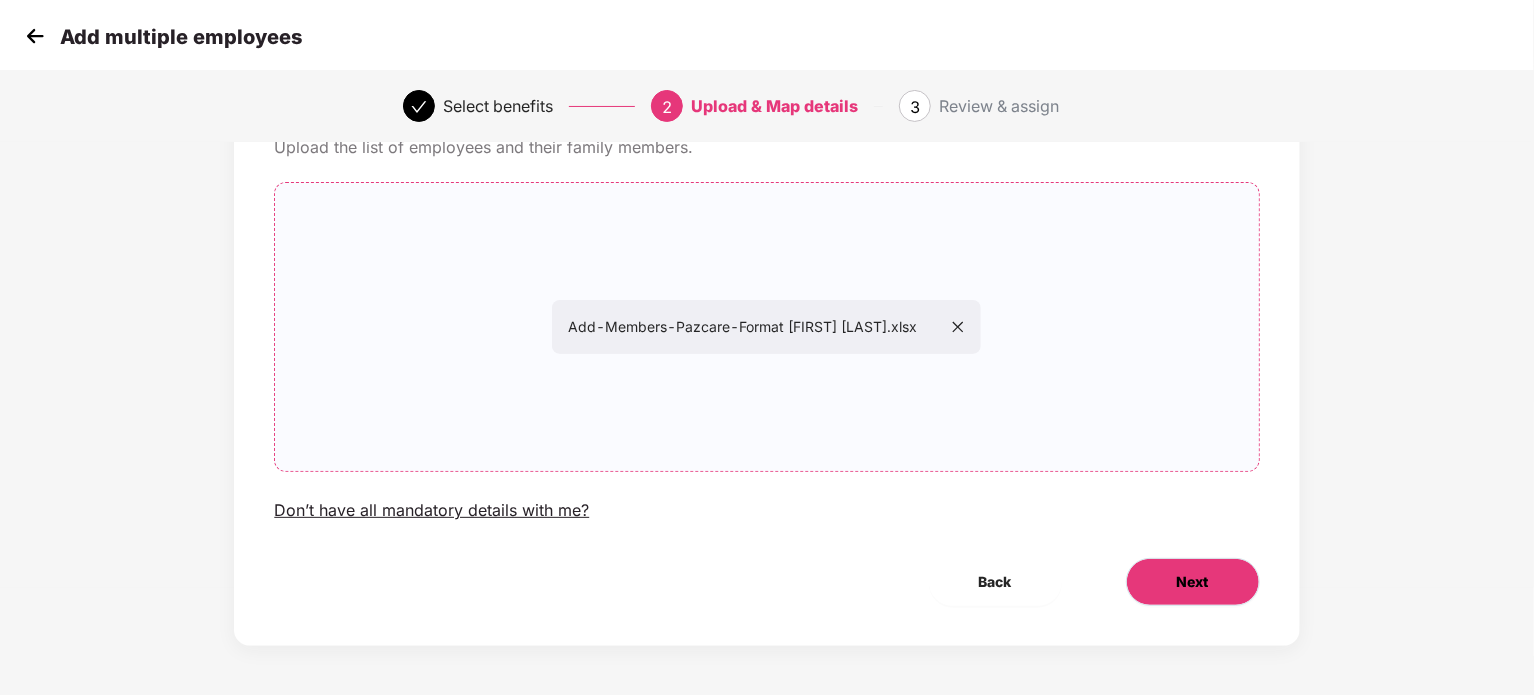 click on "Next" at bounding box center [1193, 582] 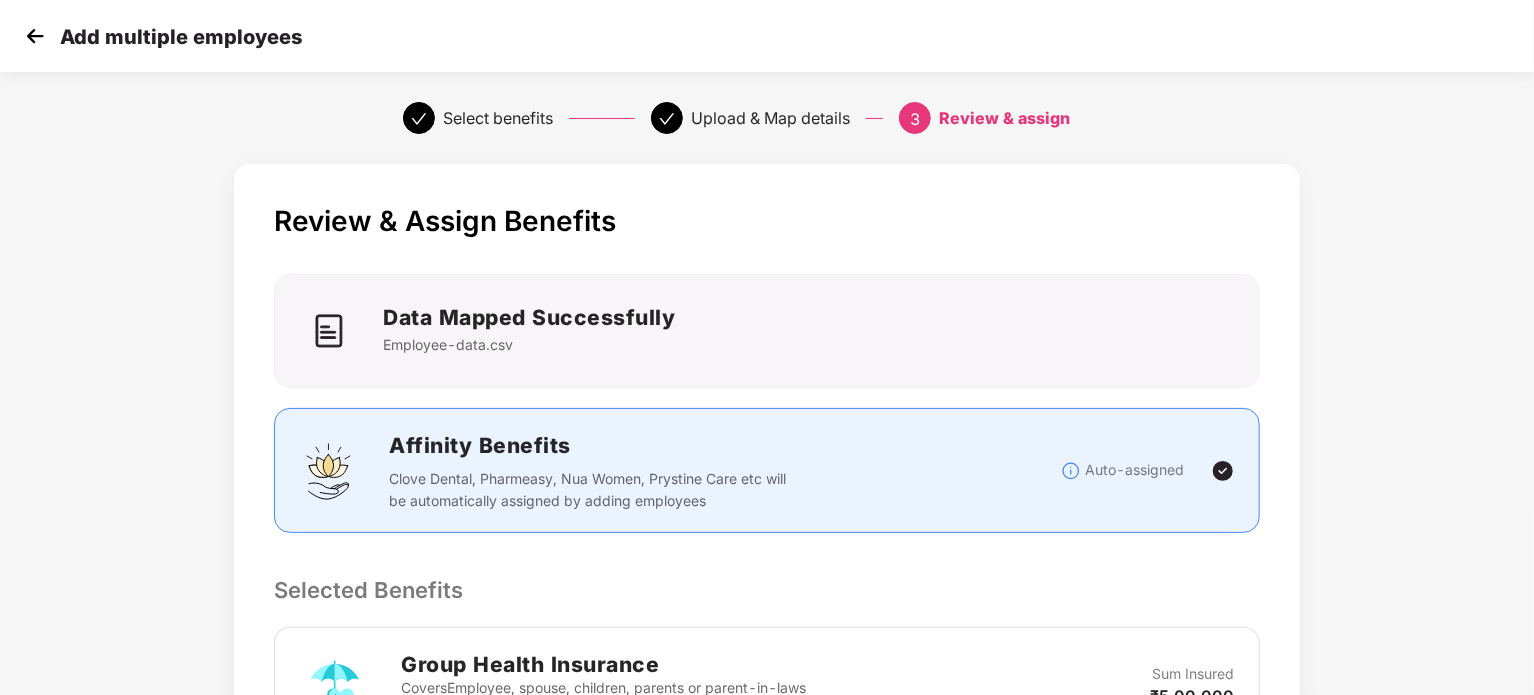 scroll, scrollTop: 418, scrollLeft: 0, axis: vertical 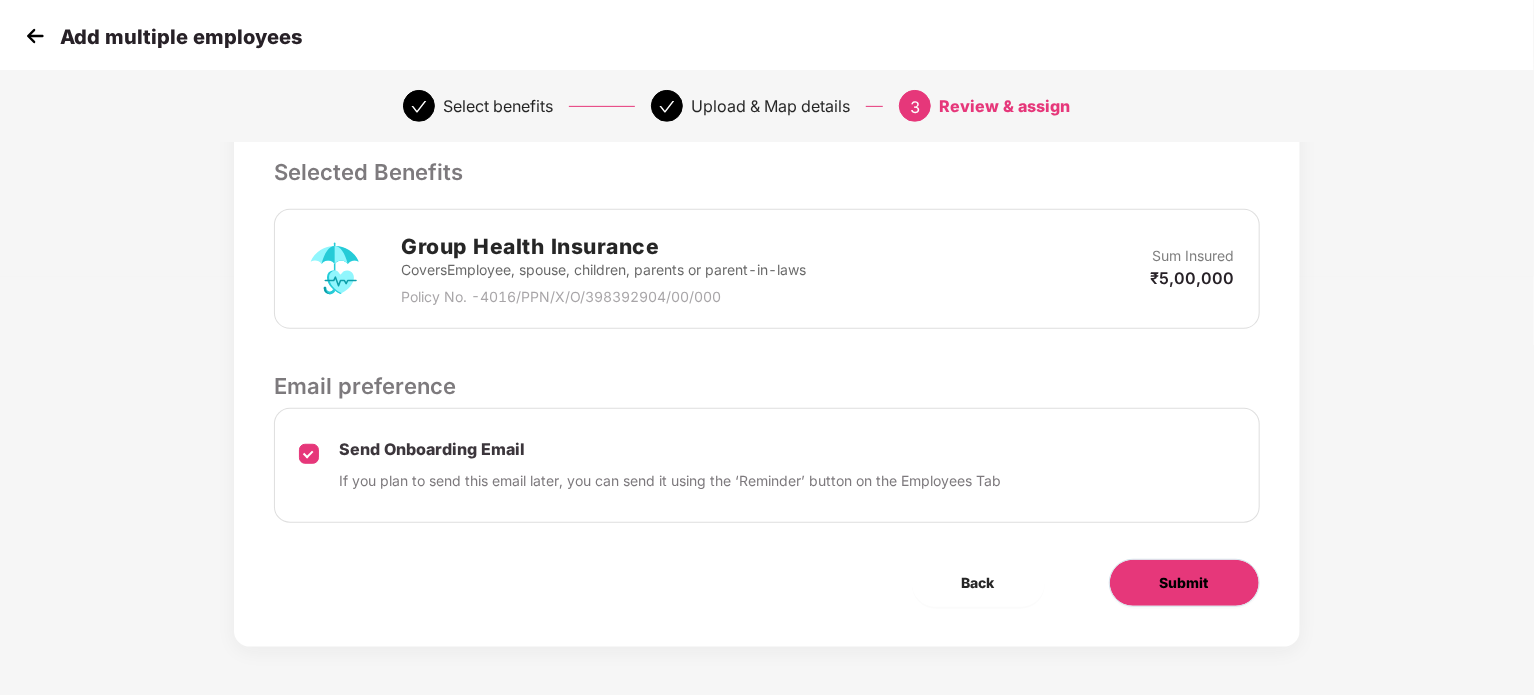 click on "Submit" at bounding box center [1184, 583] 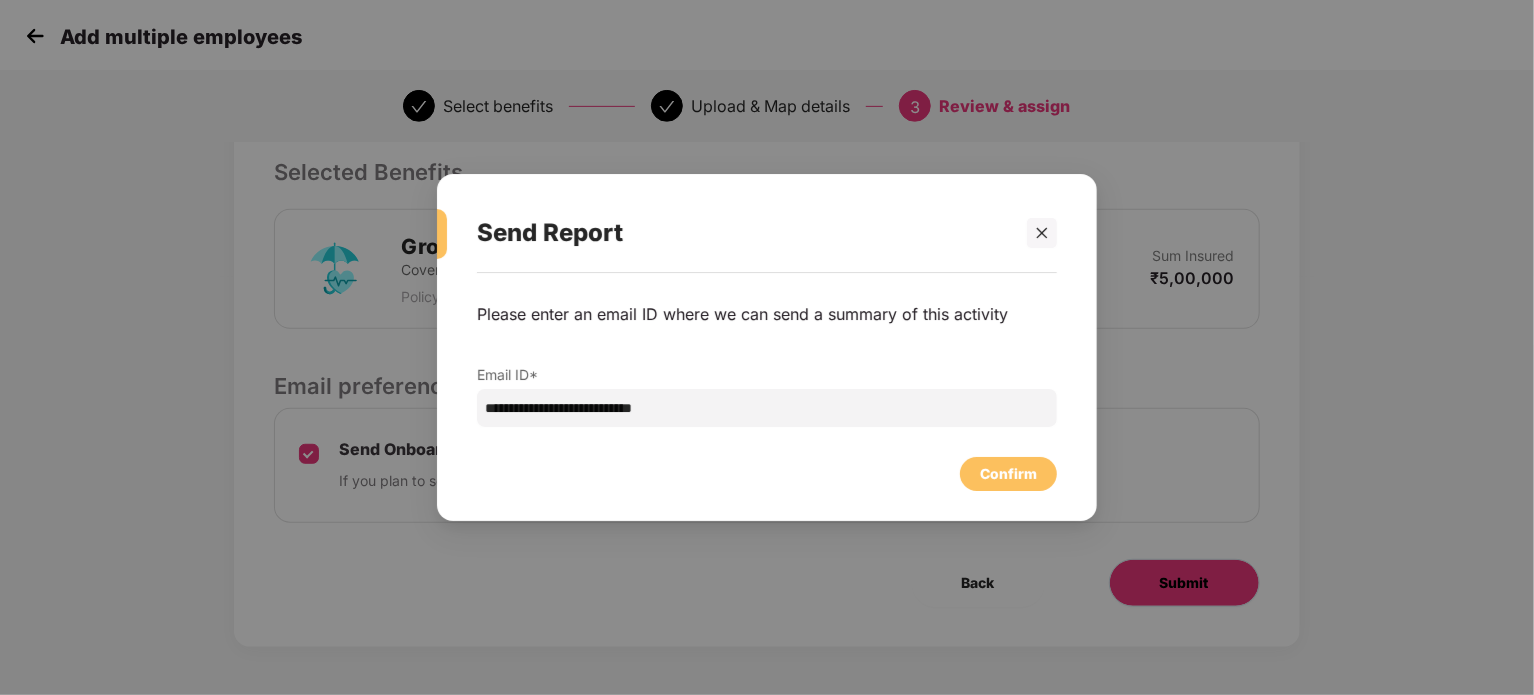 scroll, scrollTop: 0, scrollLeft: 0, axis: both 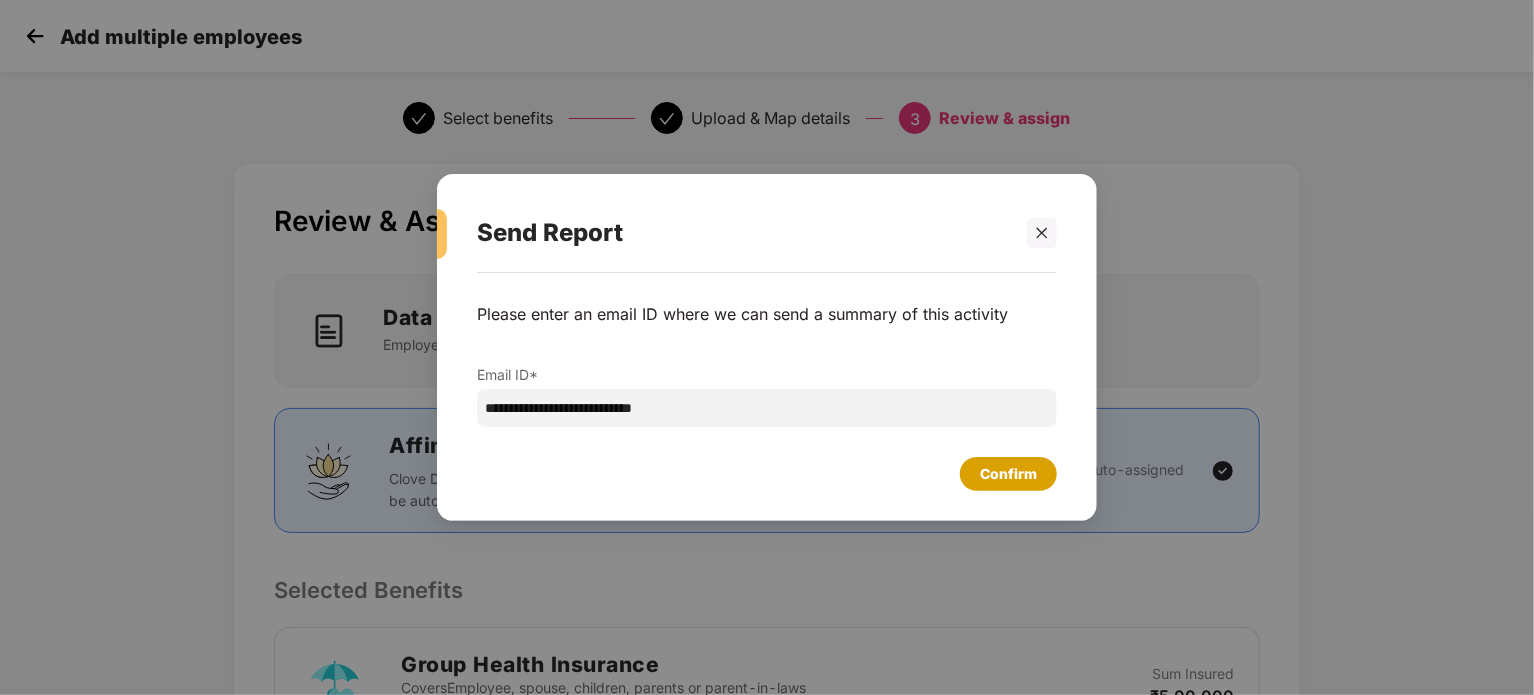 click on "Confirm" at bounding box center (1008, 474) 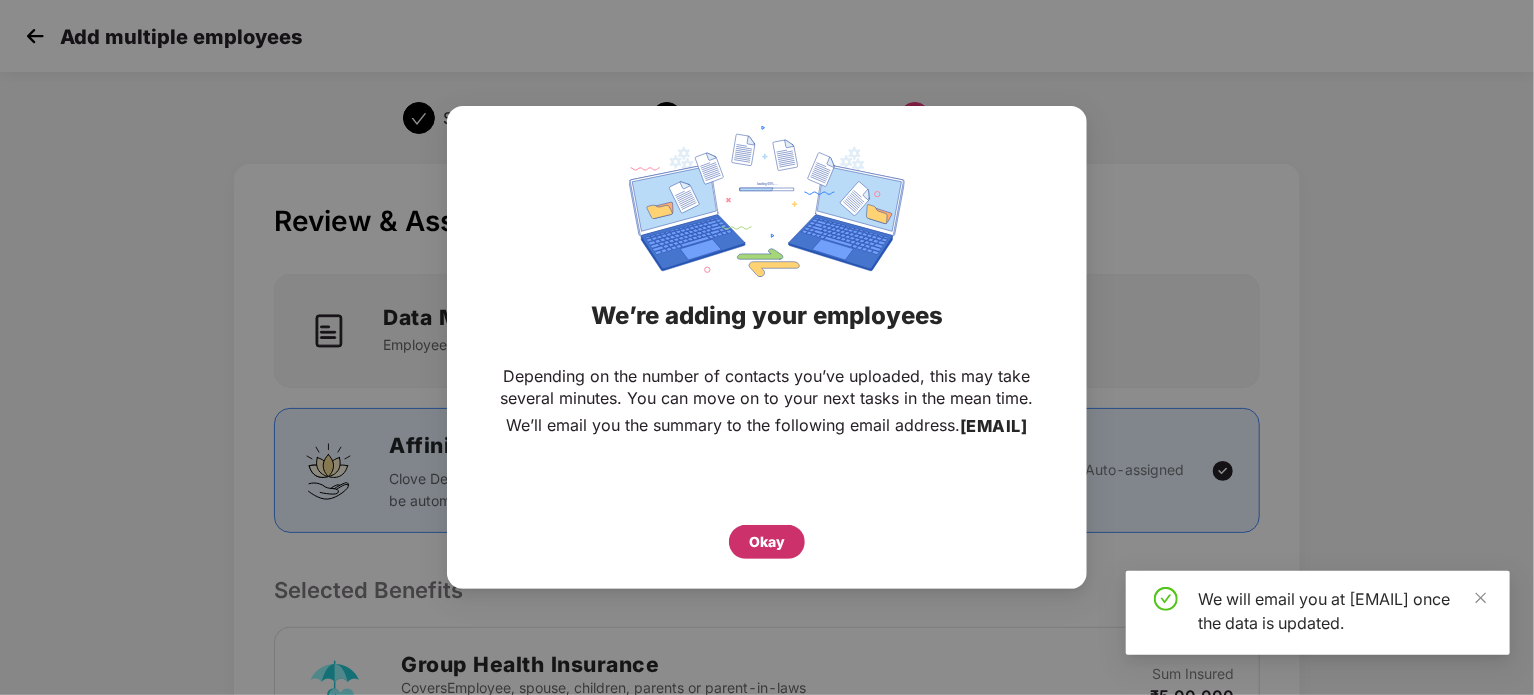 click on "Okay" at bounding box center (767, 542) 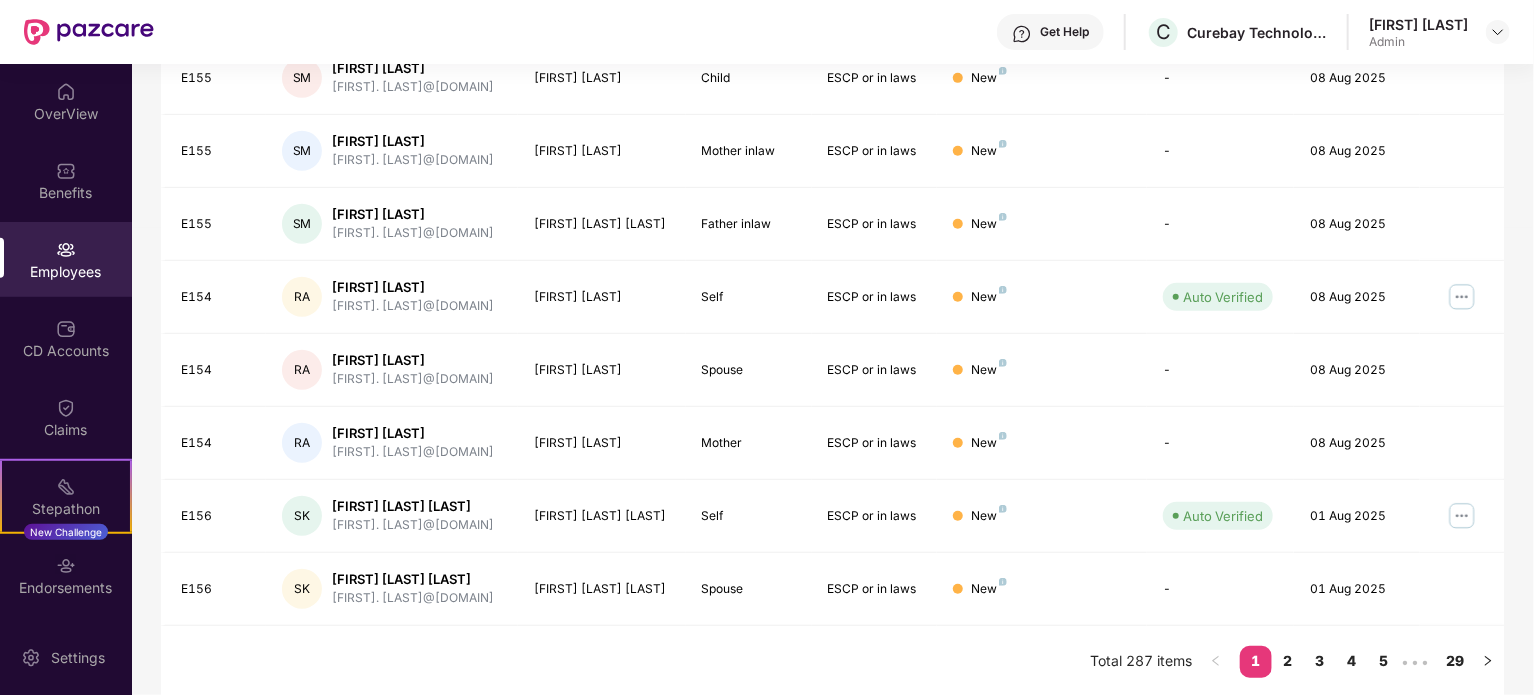 scroll, scrollTop: 0, scrollLeft: 0, axis: both 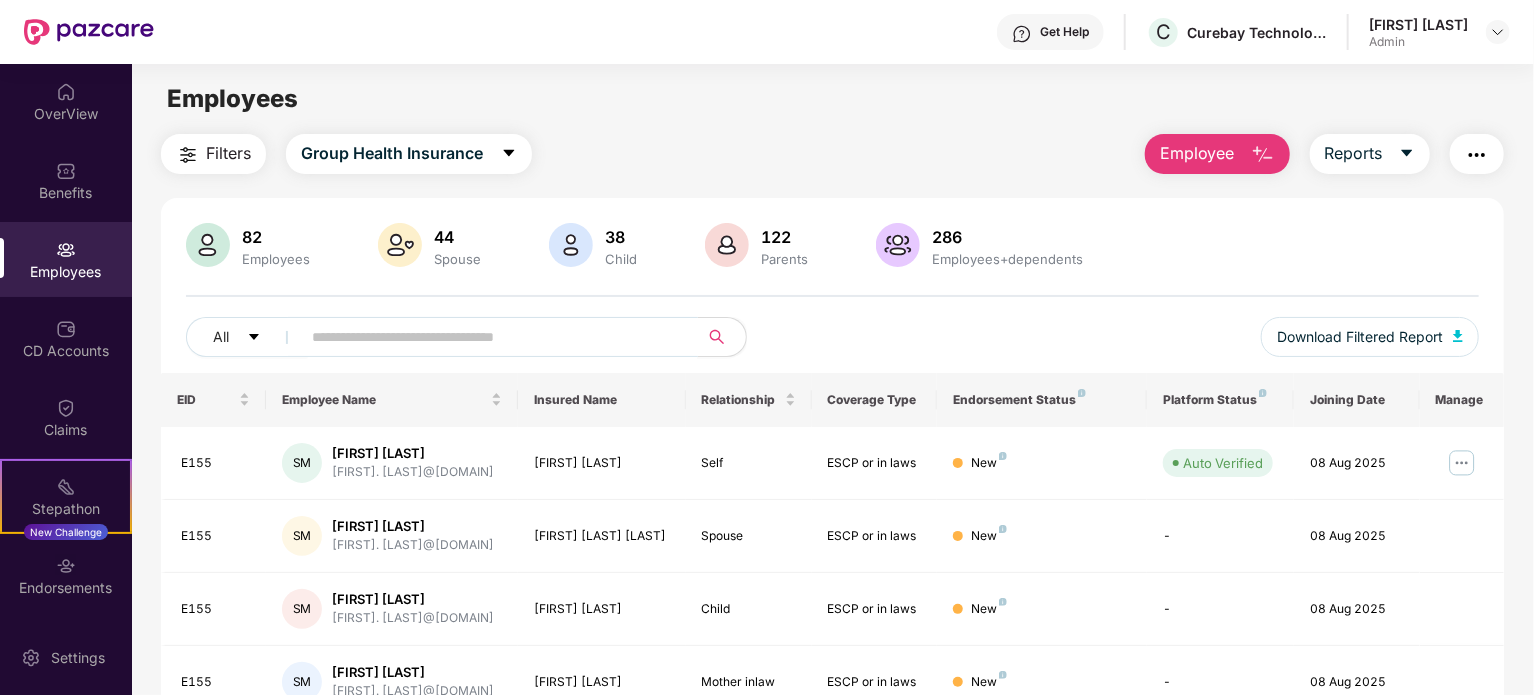 click at bounding box center (491, 337) 